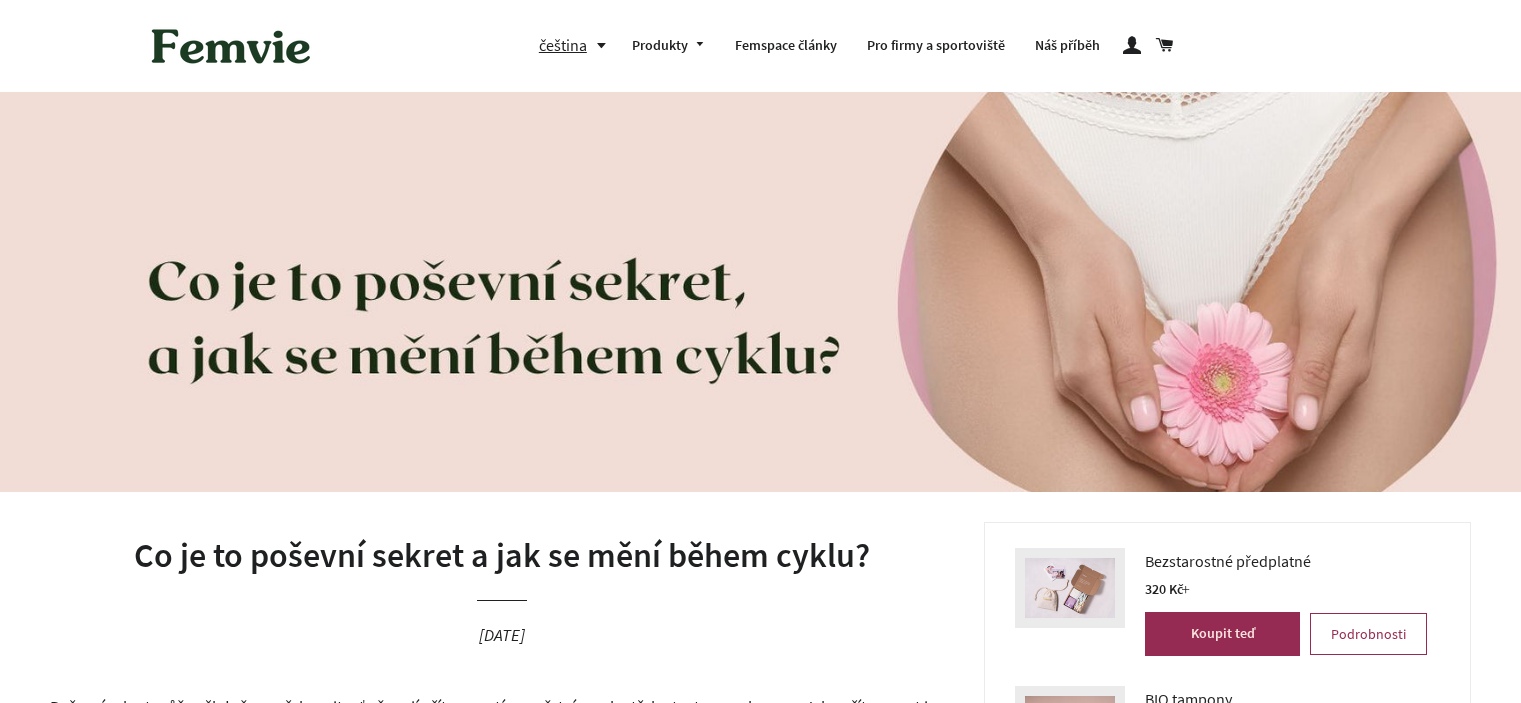 scroll, scrollTop: 700, scrollLeft: 0, axis: vertical 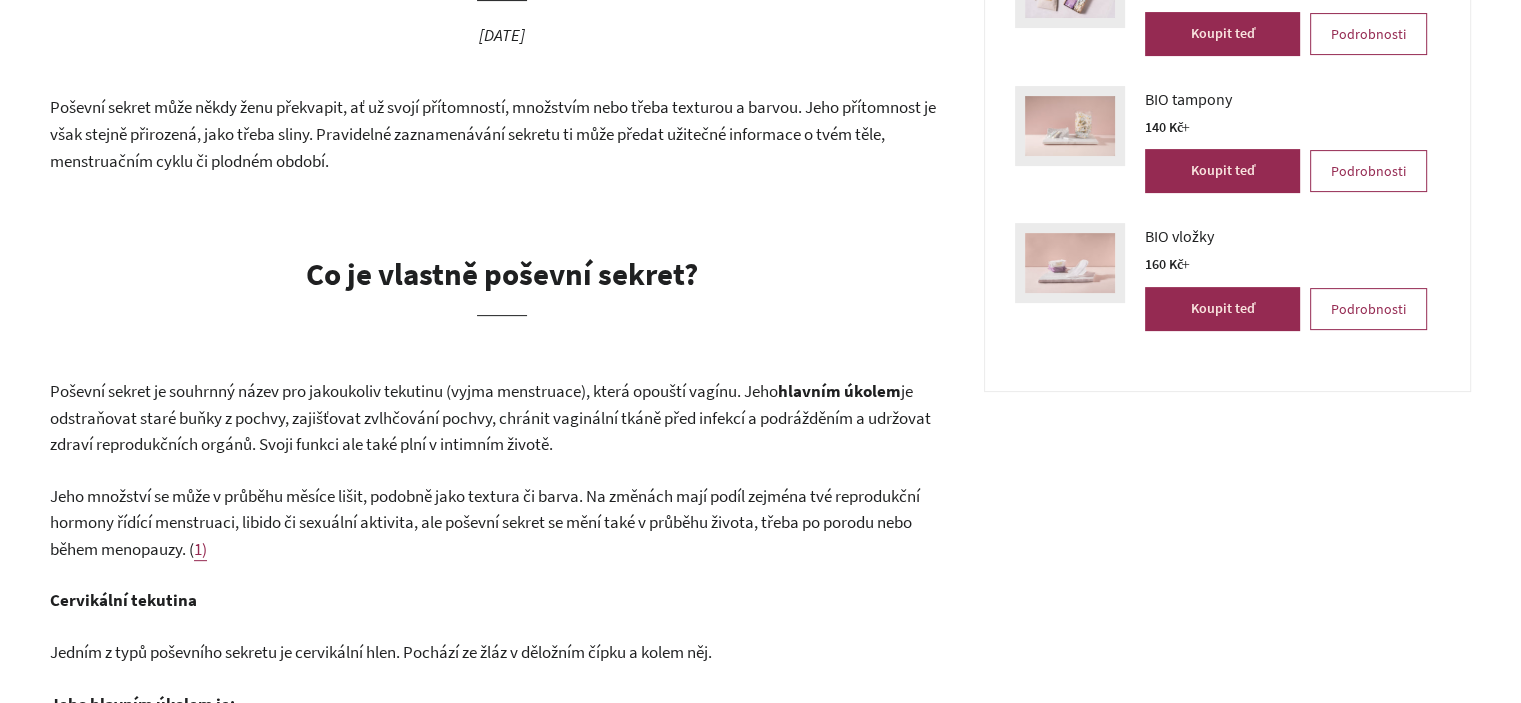 click on "Poševní sekret může někdy ženu překvapit, ať už svojí přítomností, množstvím nebo třeba texturou a barvou. Jeho přítomnost je však stejně přirozená, jako třeba sliny. Pravidelné zaznamenávání sekretu ti může předat užitečné informace o tvém těle, menstruačním cyklu či plodném období." at bounding box center (502, 134) 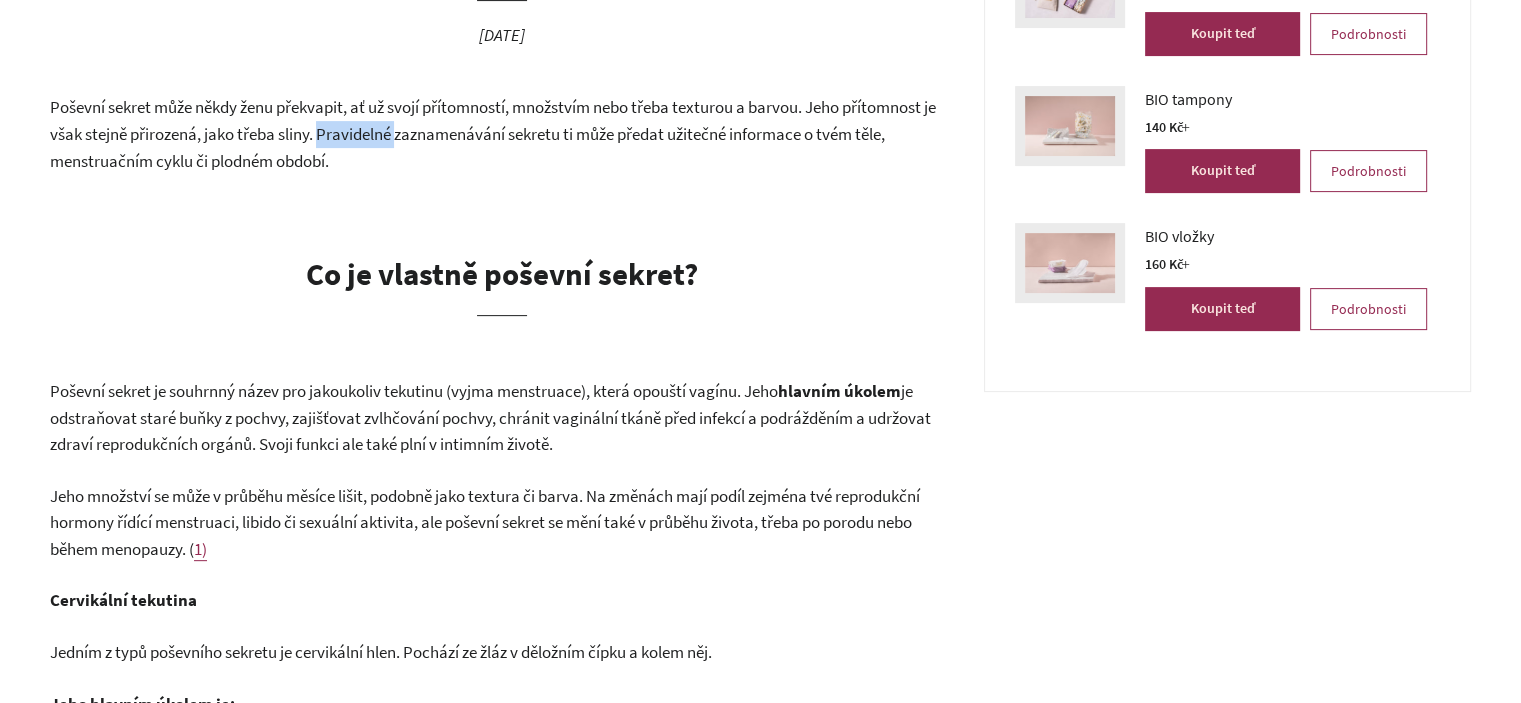 click on "Poševní sekret může někdy ženu překvapit, ať už svojí přítomností, množstvím nebo třeba texturou a barvou. Jeho přítomnost je však stejně přirozená, jako třeba sliny. Pravidelné zaznamenávání sekretu ti může předat užitečné informace o tvém těle, menstruačním cyklu či plodném období." at bounding box center [502, 134] 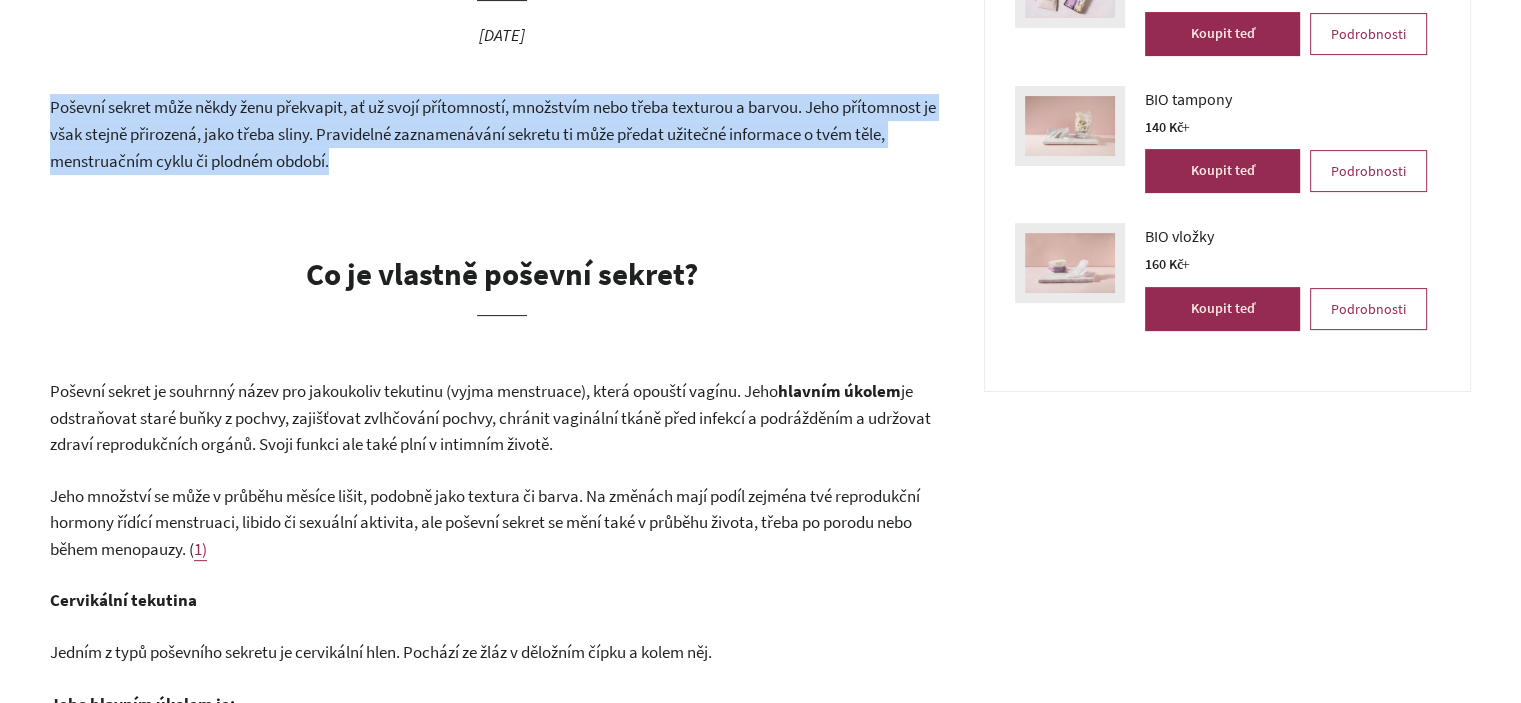 click on "Poševní sekret může někdy ženu překvapit, ať už svojí přítomností, množstvím nebo třeba texturou a barvou. Jeho přítomnost je však stejně přirozená, jako třeba sliny. Pravidelné zaznamenávání sekretu ti může předat užitečné informace o tvém těle, menstruačním cyklu či plodném období." at bounding box center (502, 134) 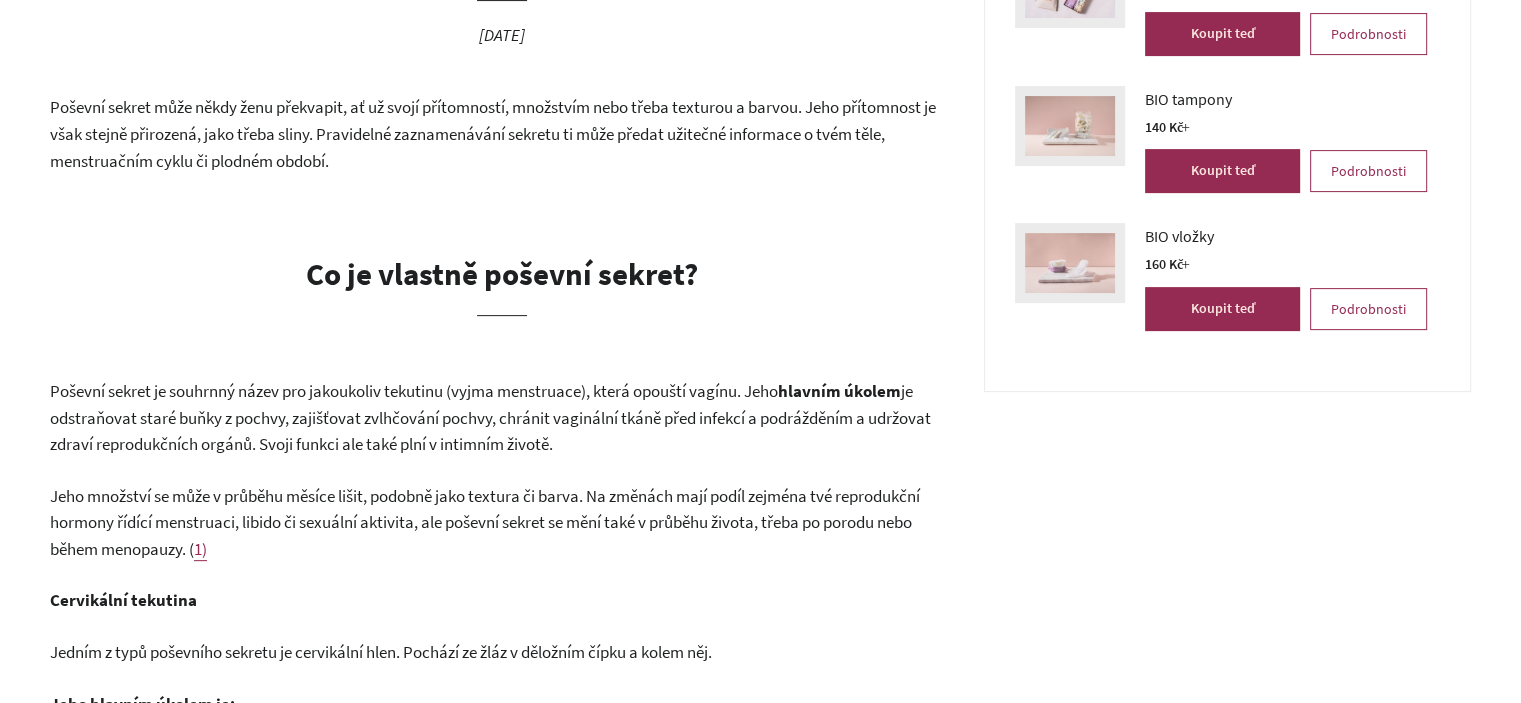 click on "Co je vlastně poševní sekret?" at bounding box center [502, 284] 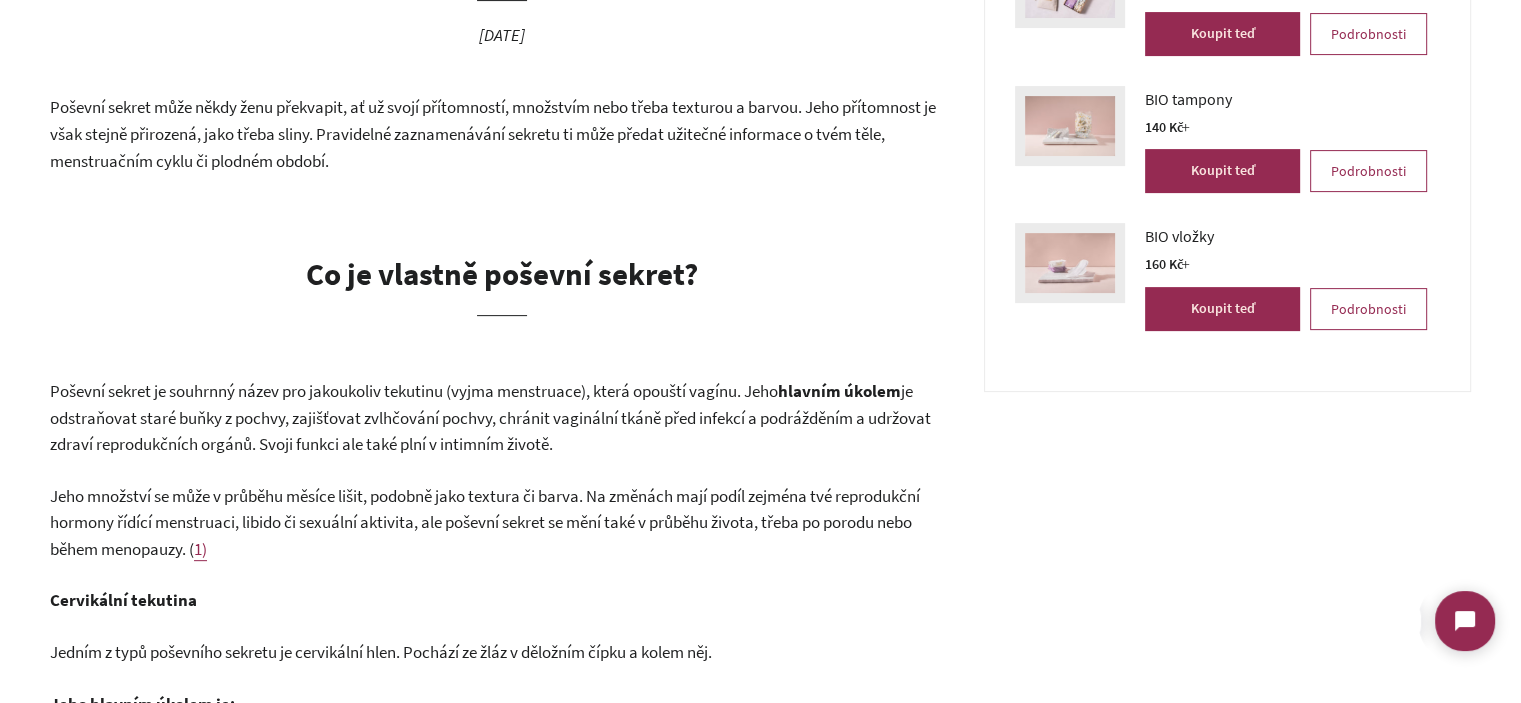 scroll, scrollTop: 0, scrollLeft: 0, axis: both 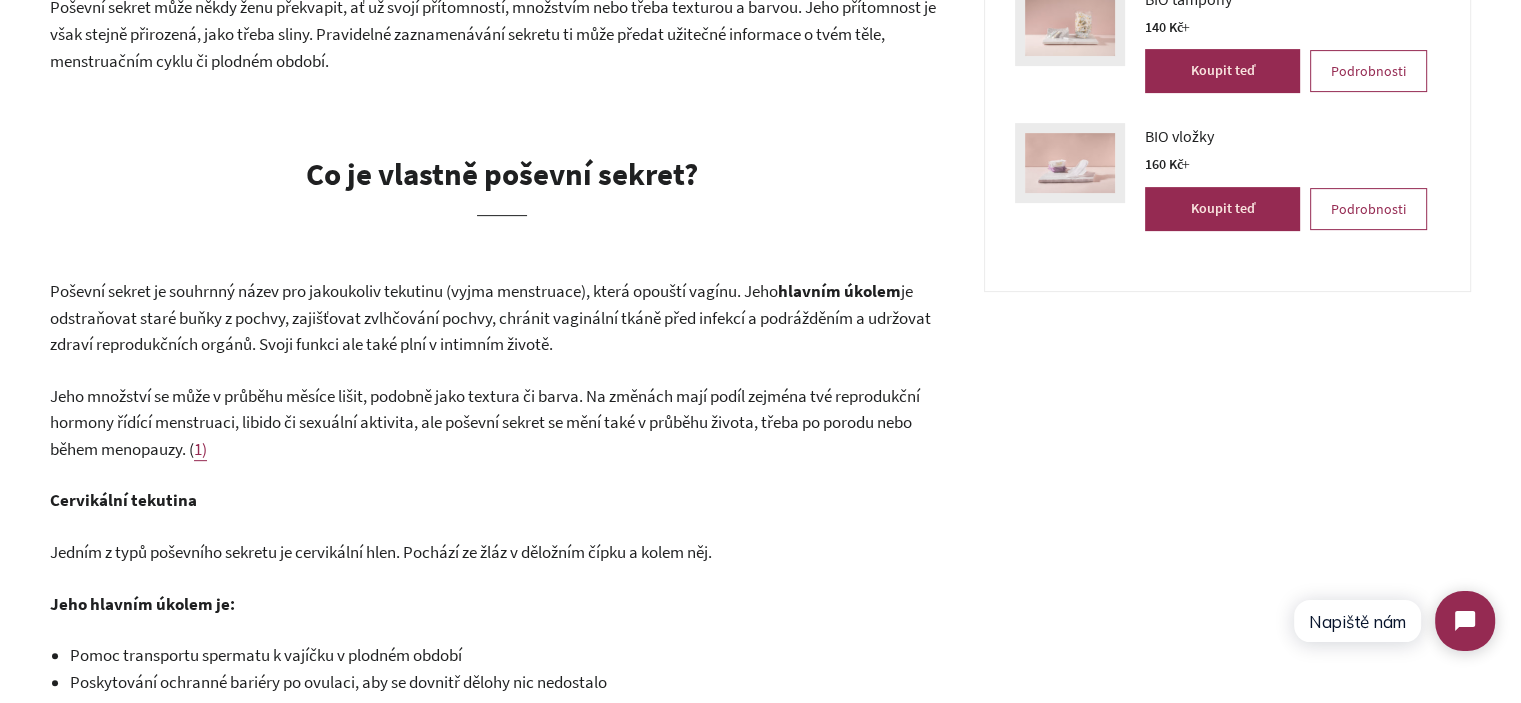 click on "je odstraňovat staré buňky z pochvy, zajišťovat zvlhčování pochvy, chránit vaginální tkáně před infekcí a podrážděním a udržovat zdraví reprodukčních orgánů. Svoji funkci ale také plní v intimním životě." at bounding box center [490, 317] 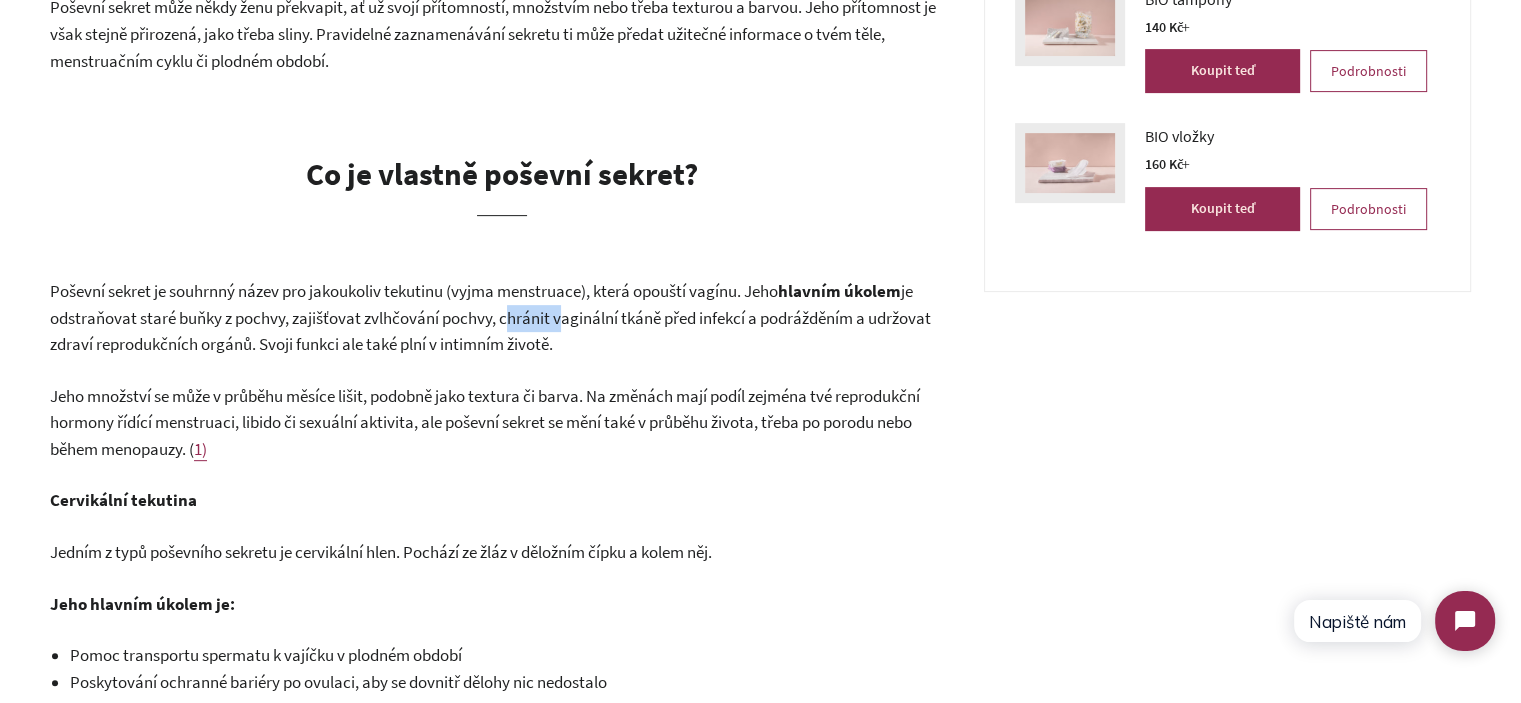 click on "je odstraňovat staré buňky z pochvy, zajišťovat zvlhčování pochvy, chránit vaginální tkáně před infekcí a podrážděním a udržovat zdraví reprodukčních orgánů. Svoji funkci ale také plní v intimním životě." at bounding box center (490, 317) 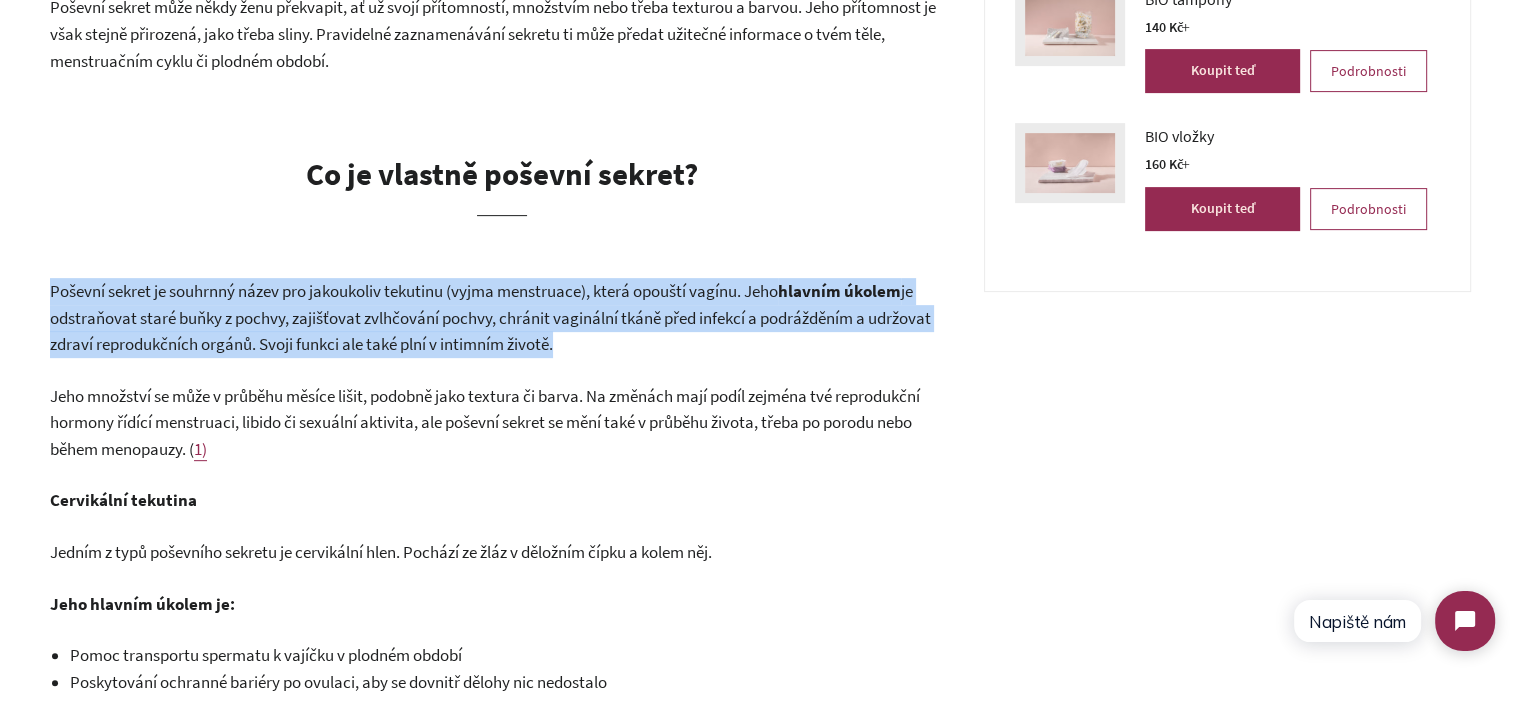 click on "je odstraňovat staré buňky z pochvy, zajišťovat zvlhčování pochvy, chránit vaginální tkáně před infekcí a podrážděním a udržovat zdraví reprodukčních orgánů. Svoji funkci ale také plní v intimním životě." at bounding box center [490, 317] 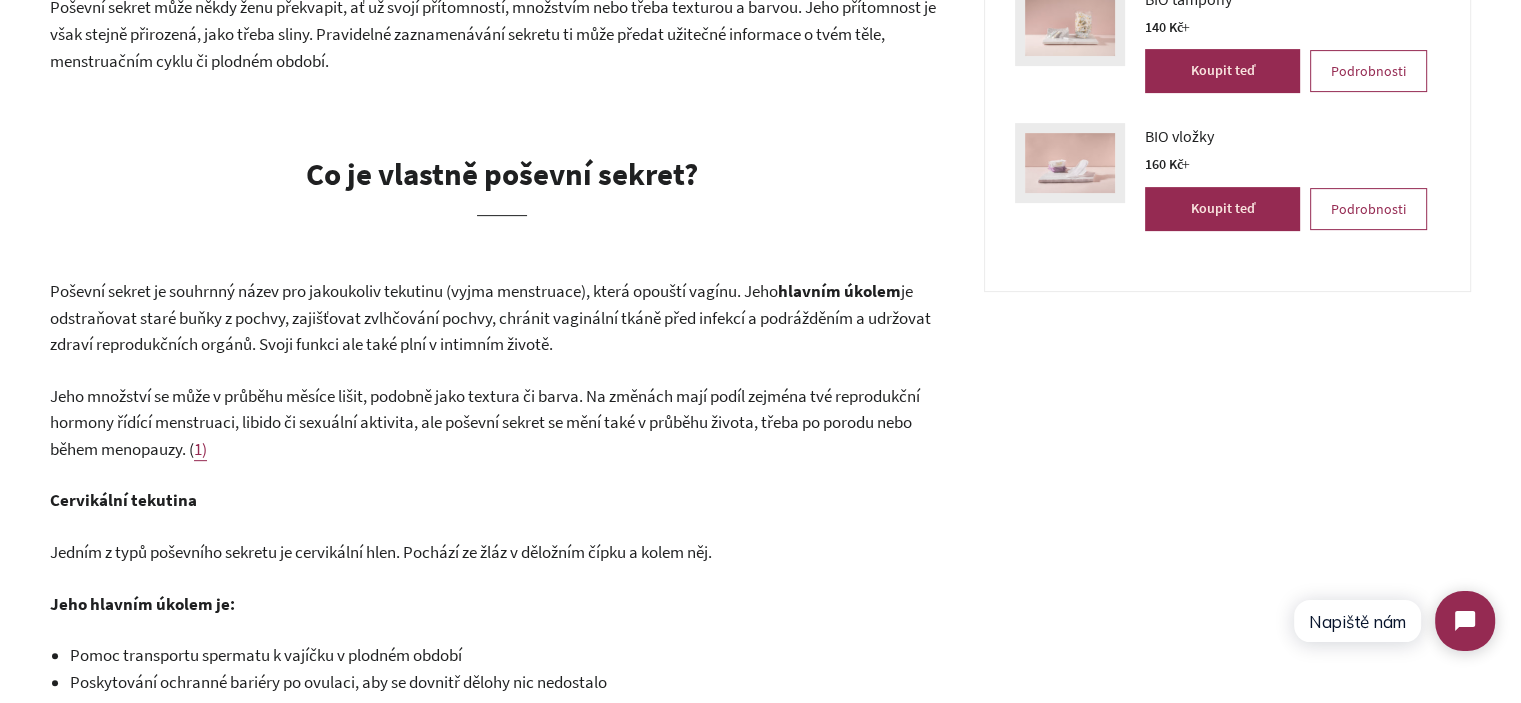 click on "Poševní sekret je souhrnný název pro jakoukoliv tekutinu (vyjma menstruace), která opouští vagínu. Jeho" at bounding box center [414, 291] 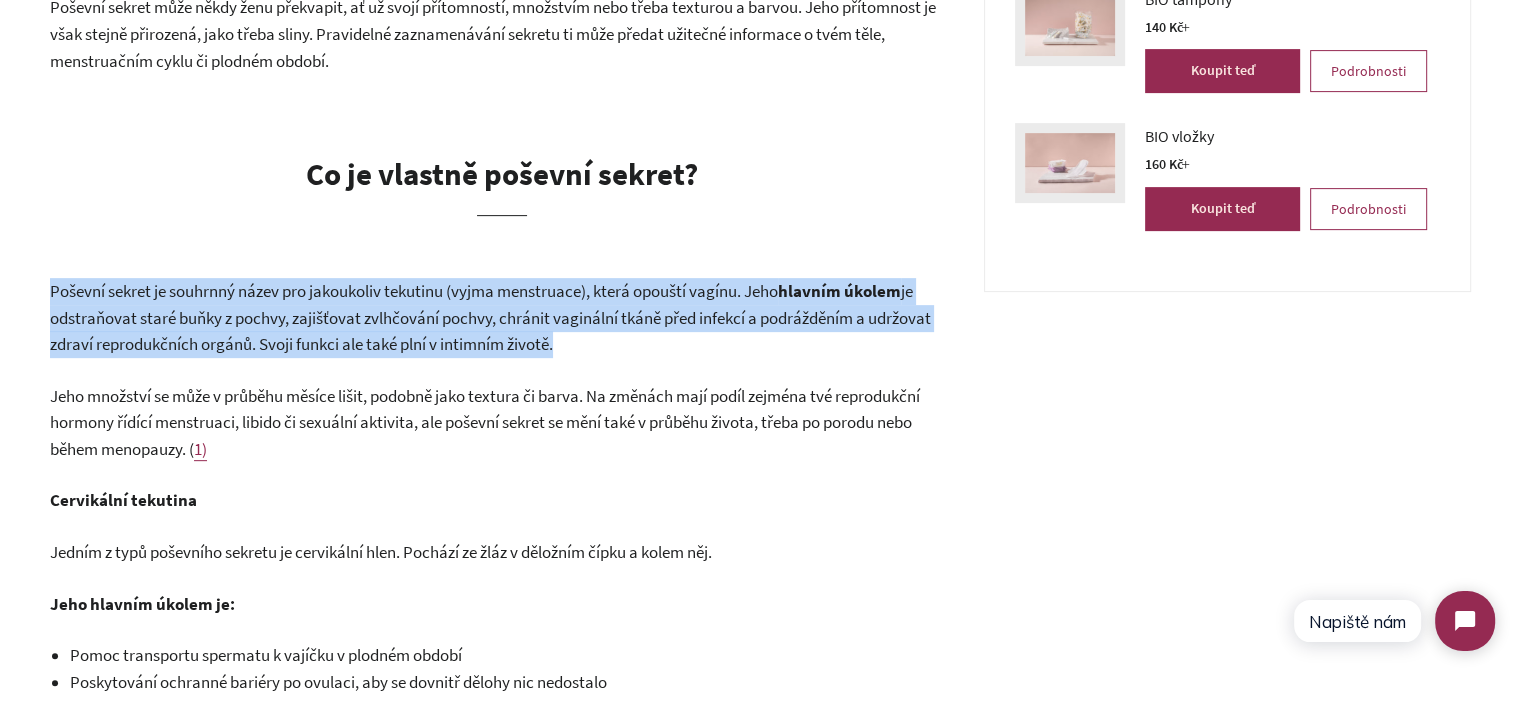 drag, startPoint x: 92, startPoint y: 284, endPoint x: 687, endPoint y: 341, distance: 597.724 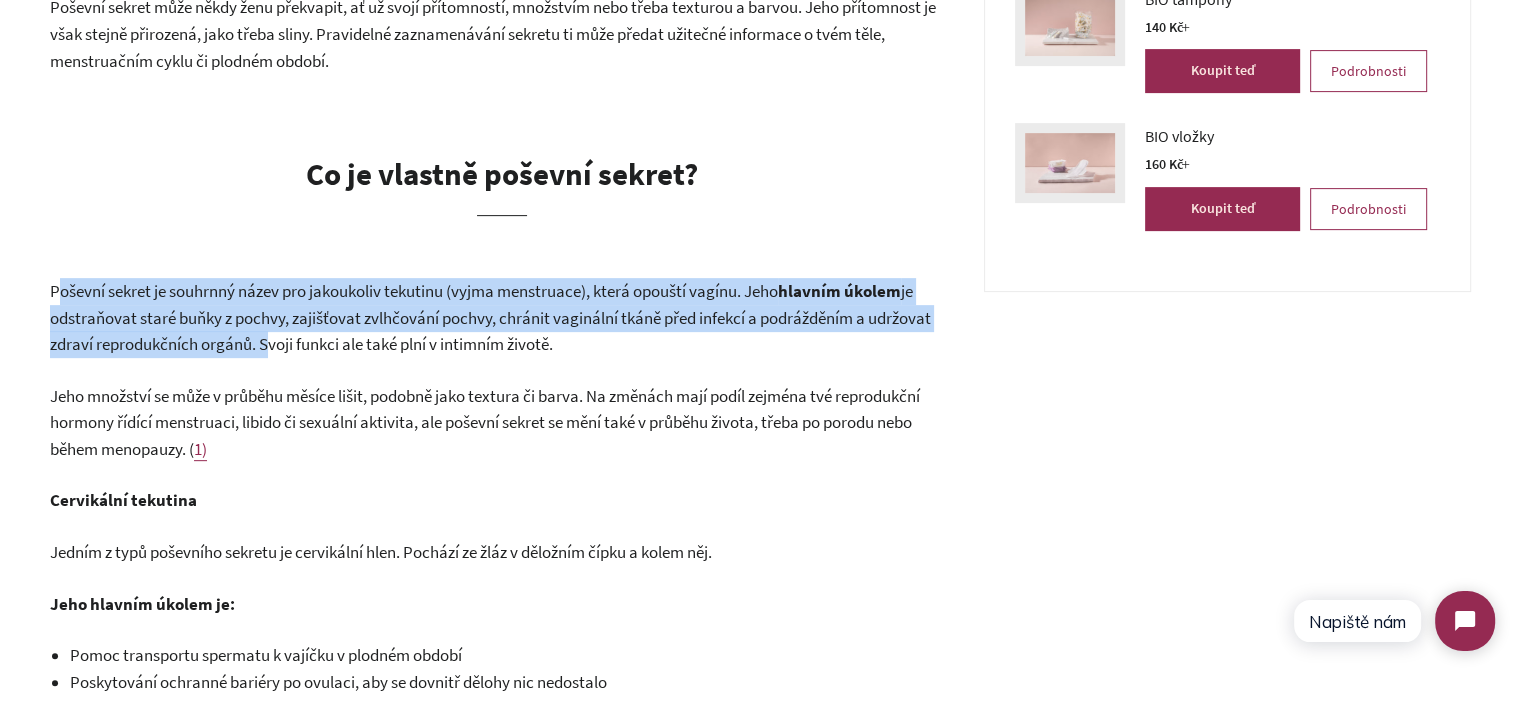 drag, startPoint x: 260, startPoint y: 346, endPoint x: 55, endPoint y: 299, distance: 210.3188 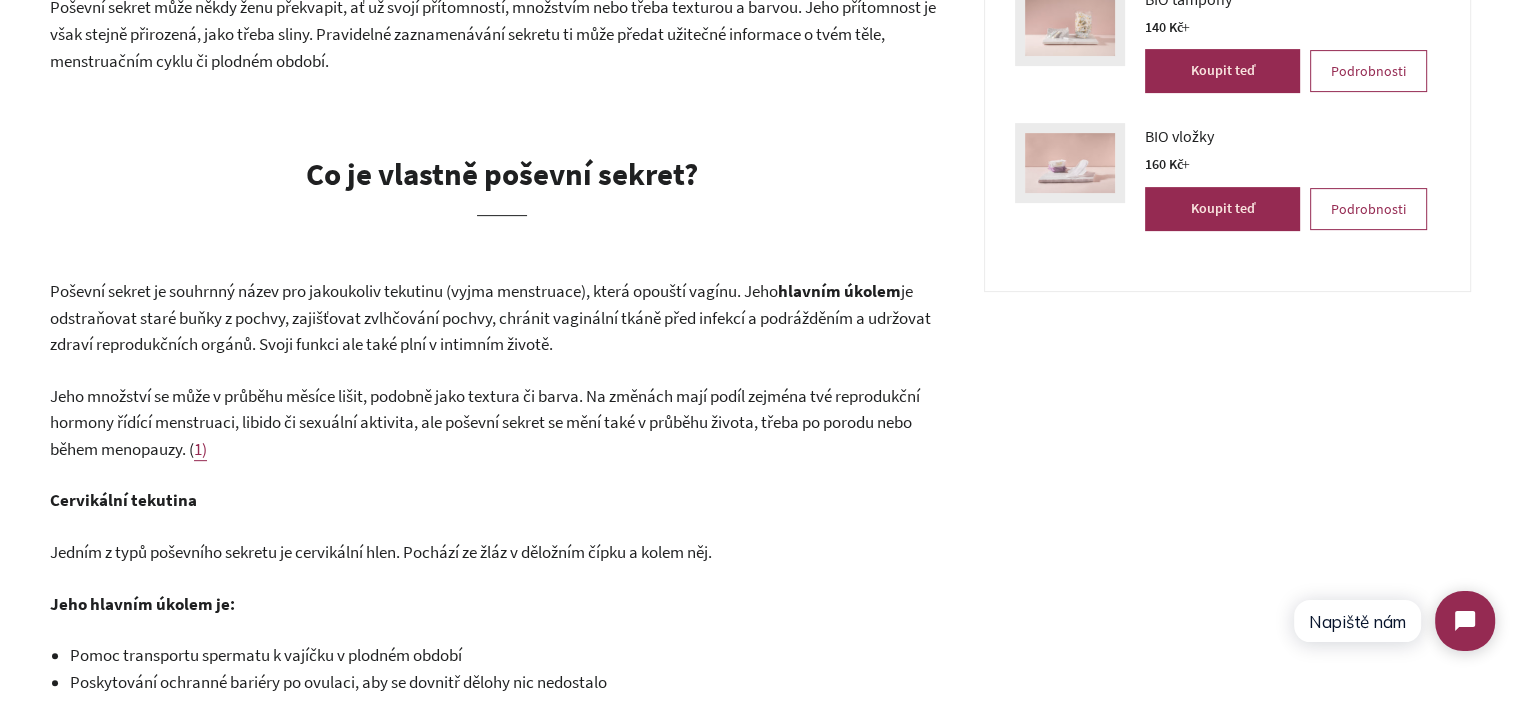 click on "Jeho množství se může v průběhu měsíce lišit, podobně jako textura či barva. Na změnách mají podíl zejména tvé reprodukční hormony řídící menstruaci, libido či sexuální aktivita, ale poševní sekret se mění také v průběhu života, třeba po porodu nebo během menopauzy. (" at bounding box center [485, 422] 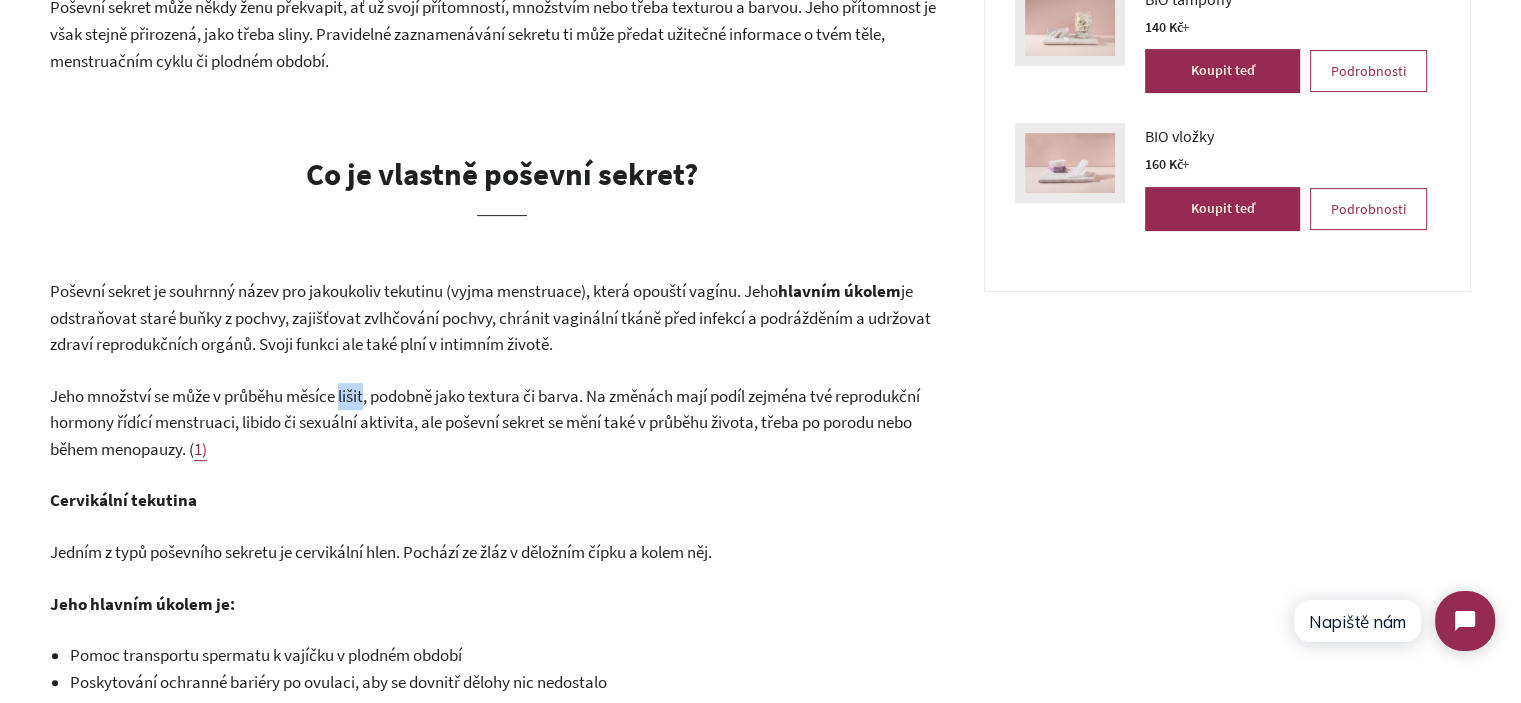 click on "Jeho množství se může v průběhu měsíce lišit, podobně jako textura či barva. Na změnách mají podíl zejména tvé reprodukční hormony řídící menstruaci, libido či sexuální aktivita, ale poševní sekret se mění také v průběhu života, třeba po porodu nebo během menopauzy. (" at bounding box center [485, 422] 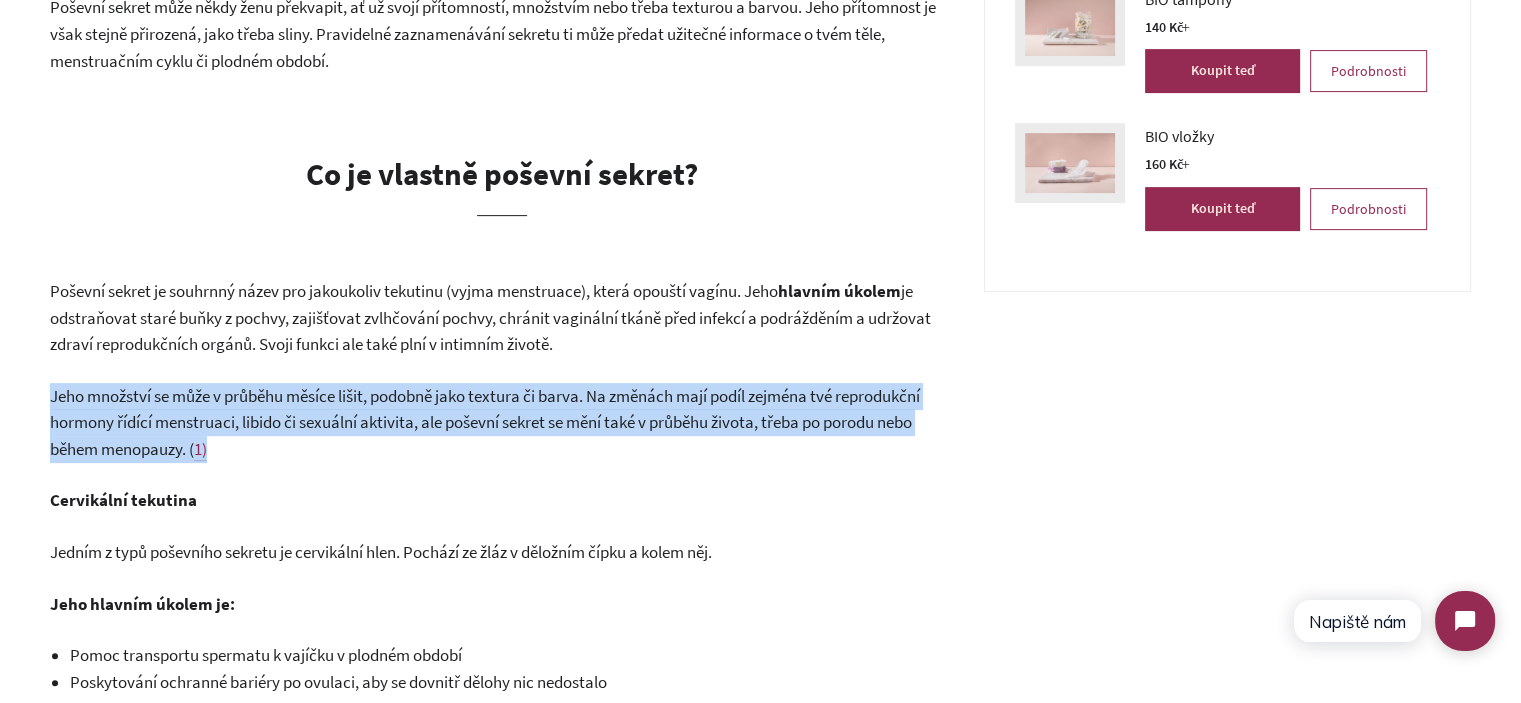 click on "Jeho množství se může v průběhu měsíce lišit, podobně jako textura či barva. Na změnách mají podíl zejména tvé reprodukční hormony řídící menstruaci, libido či sexuální aktivita, ale poševní sekret se mění také v průběhu života, třeba po porodu nebo během menopauzy. (" at bounding box center [485, 422] 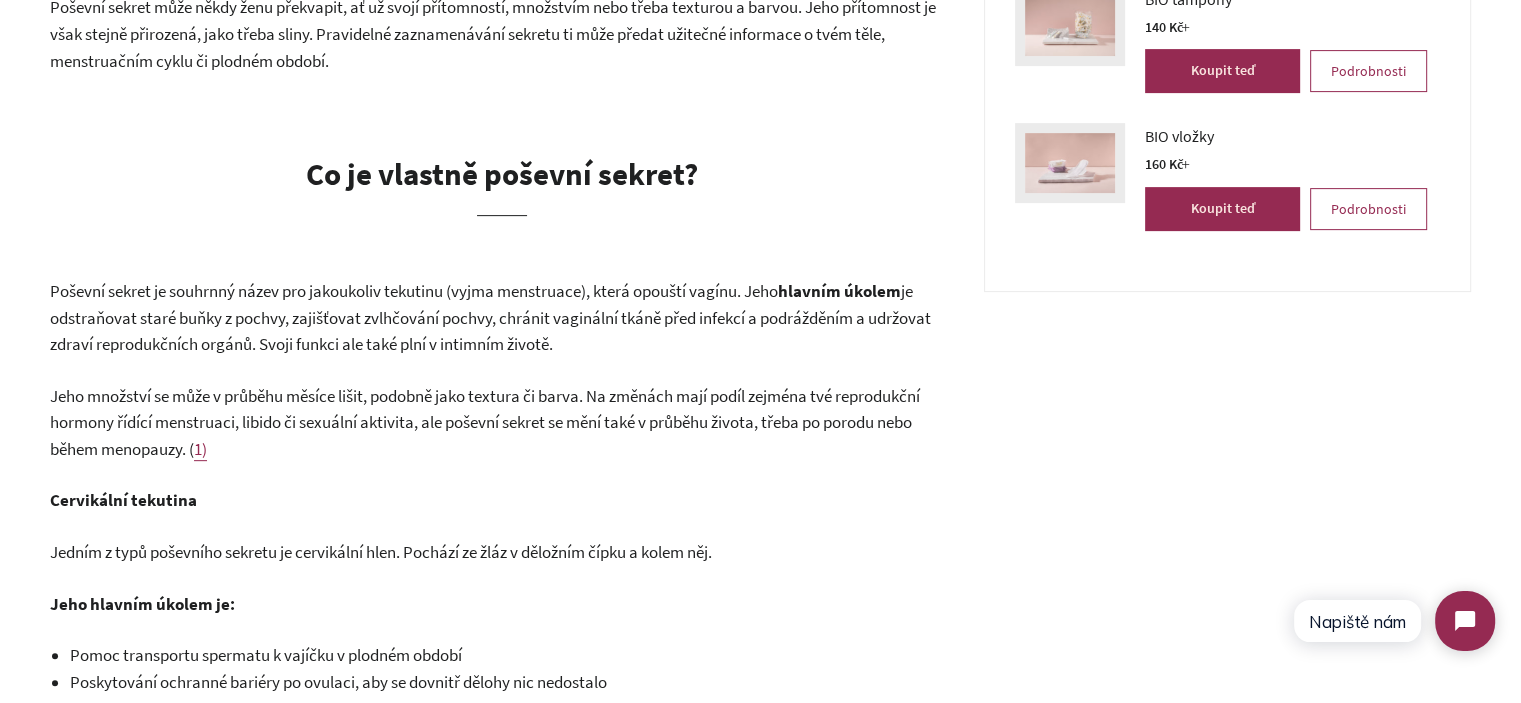click on "Jeho množství se může v průběhu měsíce lišit, podobně jako textura či barva. Na změnách mají podíl zejména tvé reprodukční hormony řídící menstruaci, libido či sexuální aktivita, ale poševní sekret se mění také v průběhu života, třeba po porodu nebo během menopauzy. (" at bounding box center [485, 422] 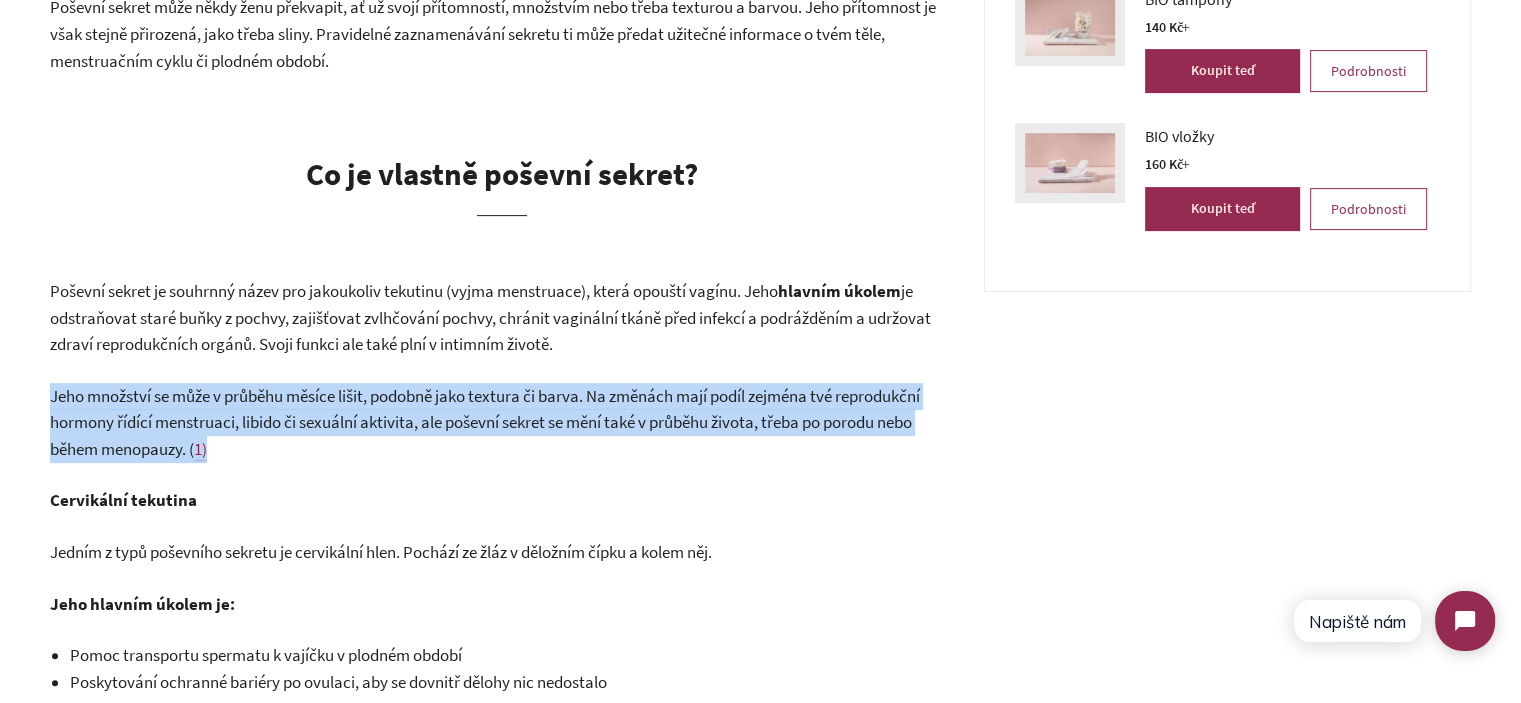 click on "Jeho množství se může v průběhu měsíce lišit, podobně jako textura či barva. Na změnách mají podíl zejména tvé reprodukční hormony řídící menstruaci, libido či sexuální aktivita, ale poševní sekret se mění také v průběhu života, třeba po porodu nebo během menopauzy. (" at bounding box center [485, 422] 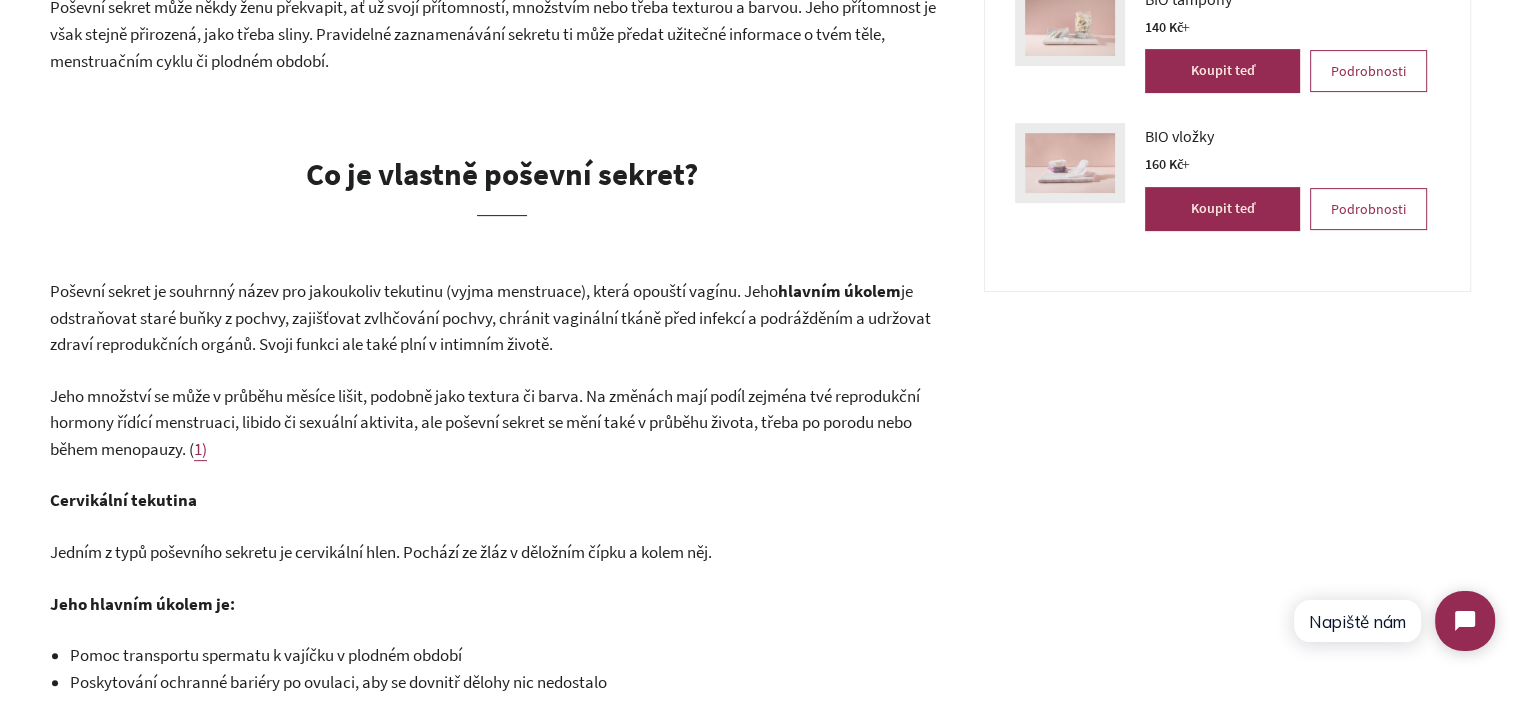 click on "Jeho množství se může v průběhu měsíce lišit, podobně jako textura či barva. Na změnách mají podíl zejména tvé reprodukční hormony řídící menstruaci, libido či sexuální aktivita, ale poševní sekret se mění také v průběhu života, třeba po porodu nebo během menopauzy. ( 1)" at bounding box center [502, 423] 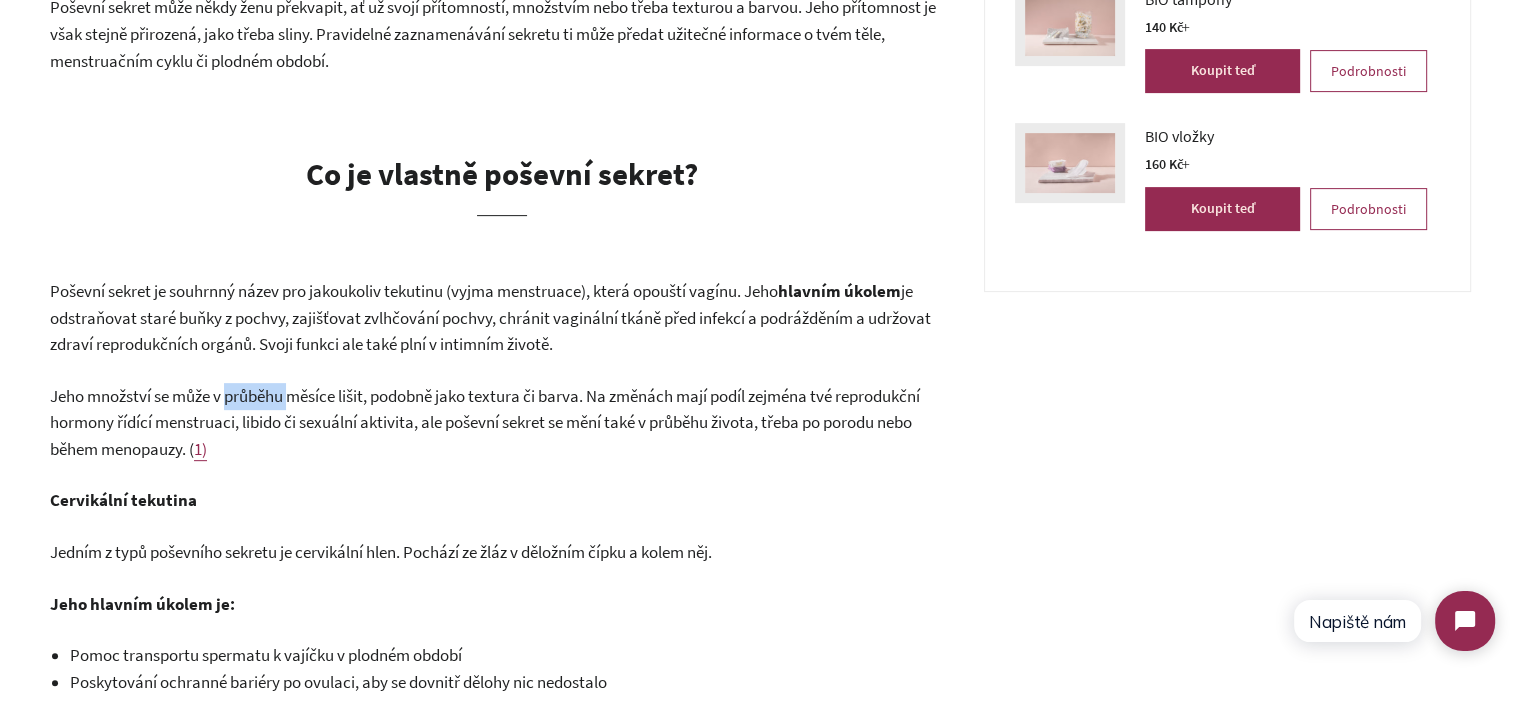click on "Jeho množství se může v průběhu měsíce lišit, podobně jako textura či barva. Na změnách mají podíl zejména tvé reprodukční hormony řídící menstruaci, libido či sexuální aktivita, ale poševní sekret se mění také v průběhu života, třeba po porodu nebo během menopauzy. ( 1)" at bounding box center [502, 423] 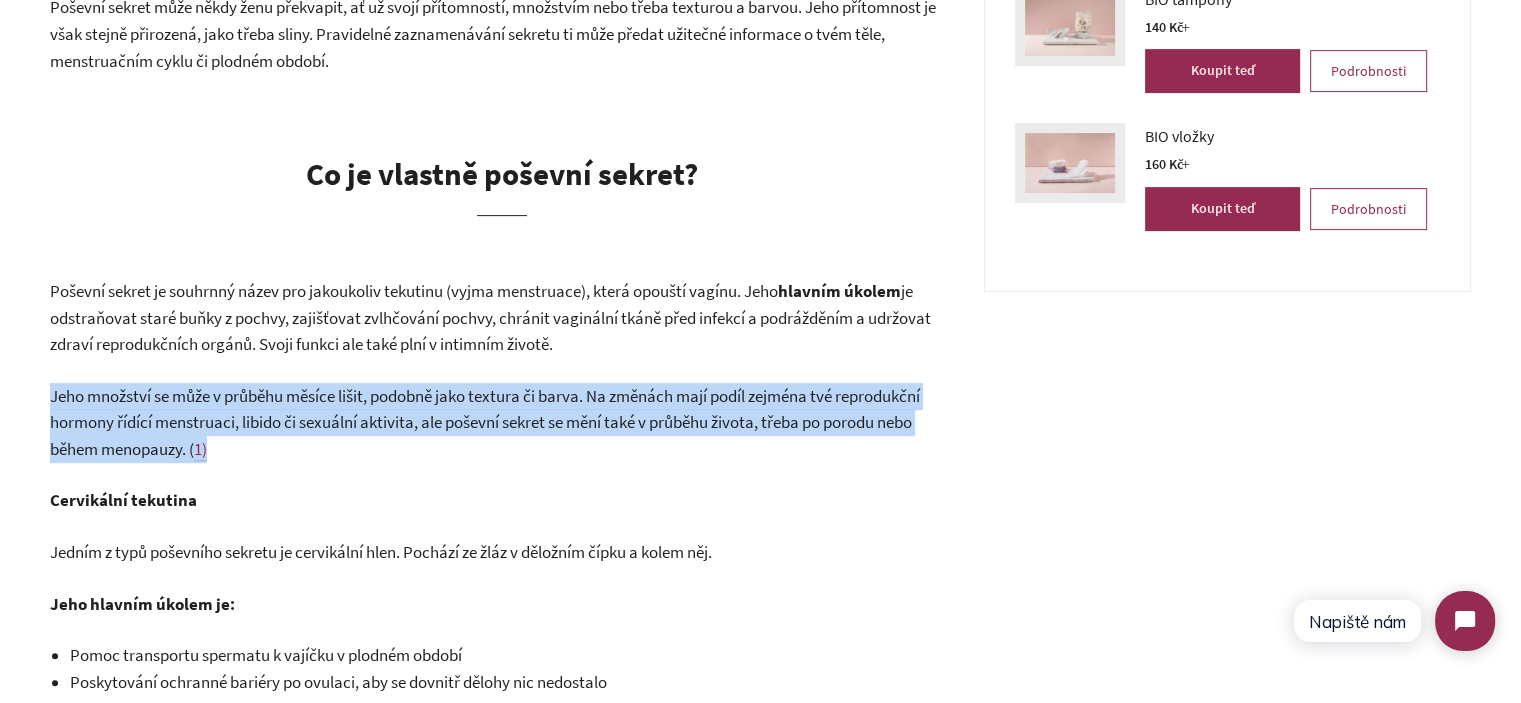 click on "Jeho množství se může v průběhu měsíce lišit, podobně jako textura či barva. Na změnách mají podíl zejména tvé reprodukční hormony řídící menstruaci, libido či sexuální aktivita, ale poševní sekret se mění také v průběhu života, třeba po porodu nebo během menopauzy. ( 1)" at bounding box center (502, 423) 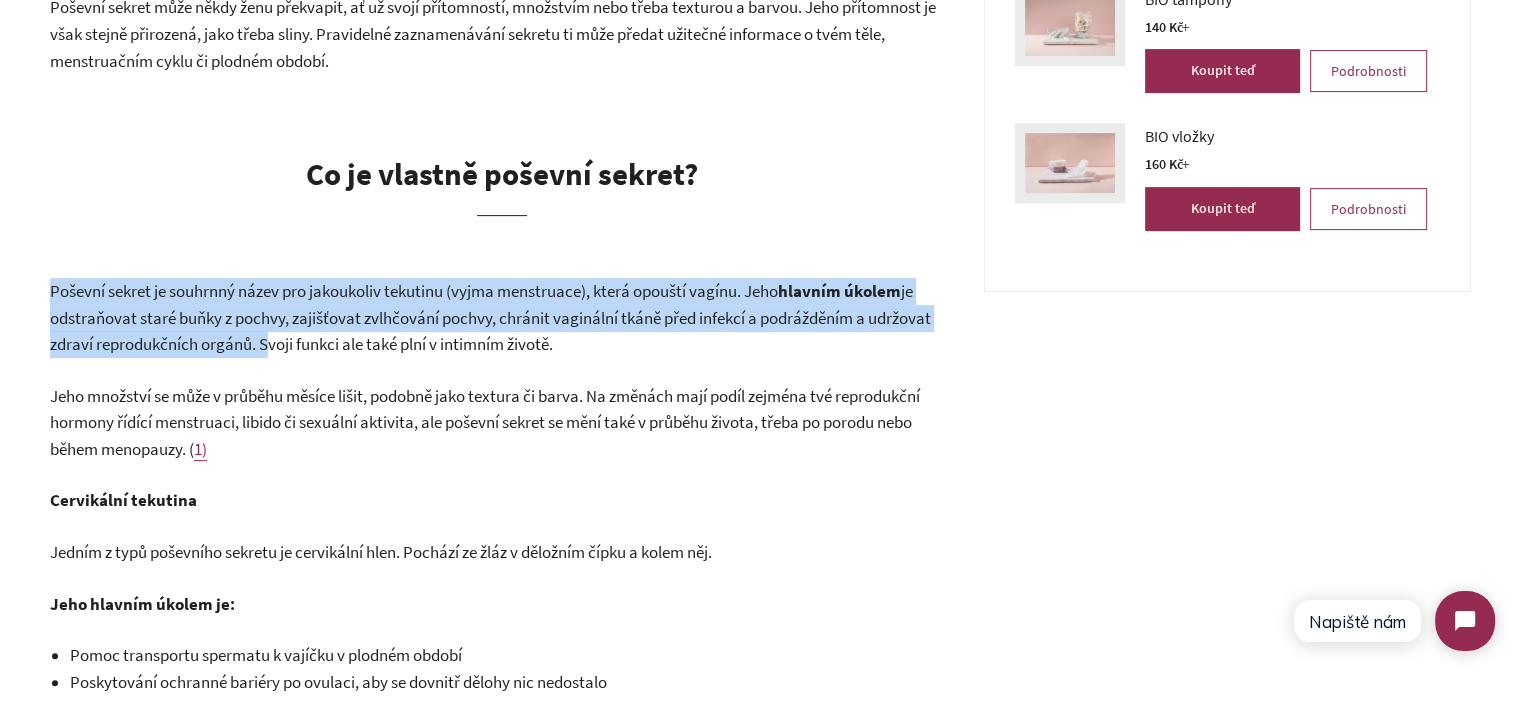 drag, startPoint x: 49, startPoint y: 291, endPoint x: 263, endPoint y: 342, distance: 219.99318 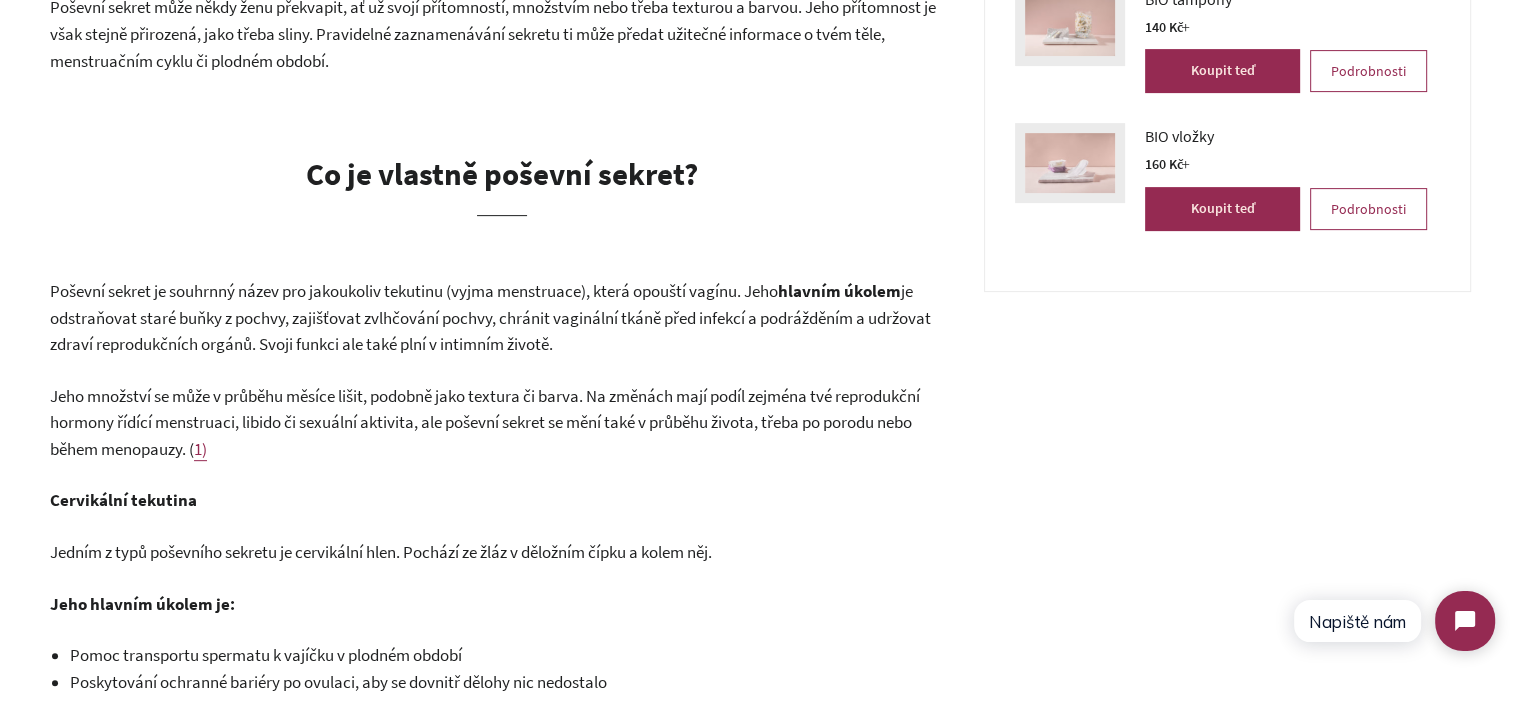 click on "Jeho množství se může v průběhu měsíce lišit, podobně jako textura či barva. Na změnách mají podíl zejména tvé reprodukční hormony řídící menstruaci, libido či sexuální aktivita, ale poševní sekret se mění také v průběhu života, třeba po porodu nebo během menopauzy. (" at bounding box center [485, 422] 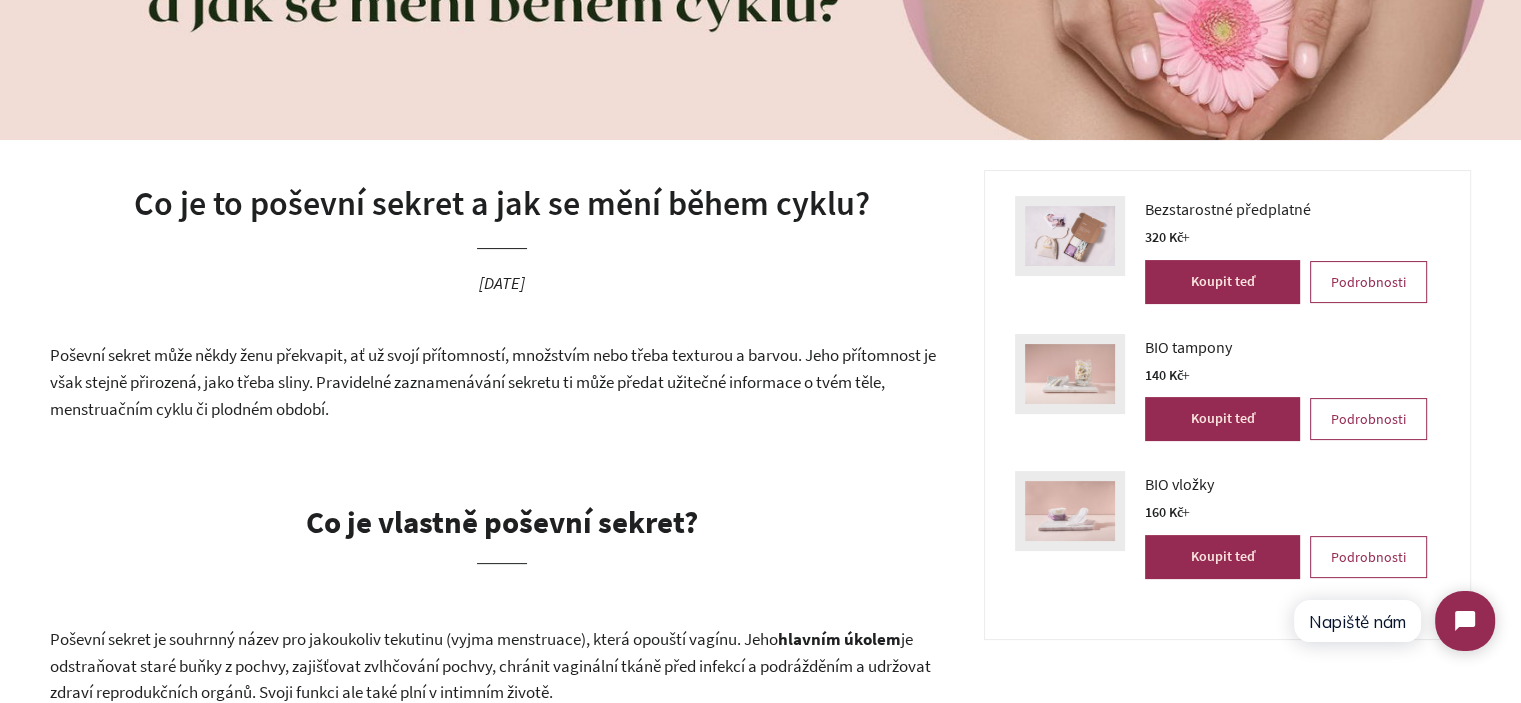 scroll, scrollTop: 400, scrollLeft: 0, axis: vertical 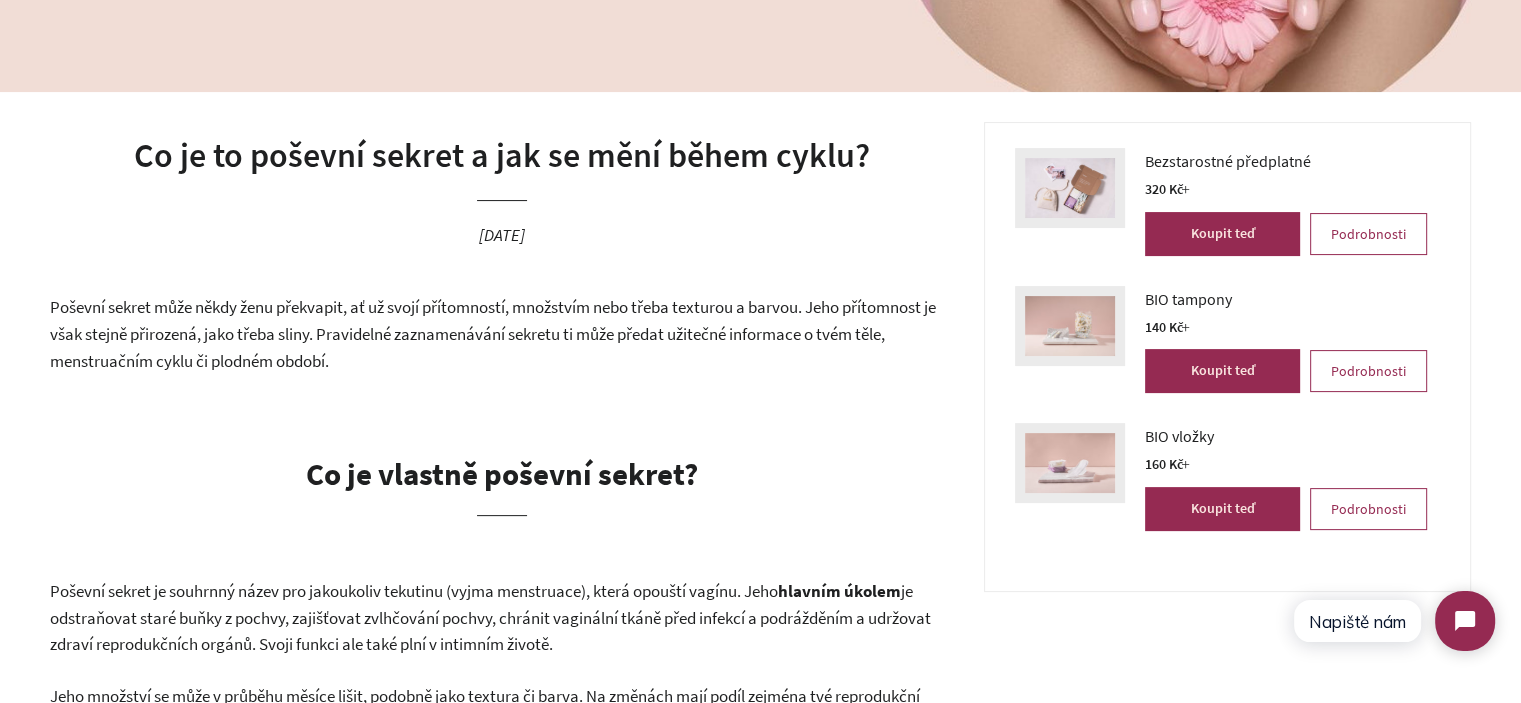 click on "Co je to poševní sekret a jak se mění během cyklu?" at bounding box center (502, 156) 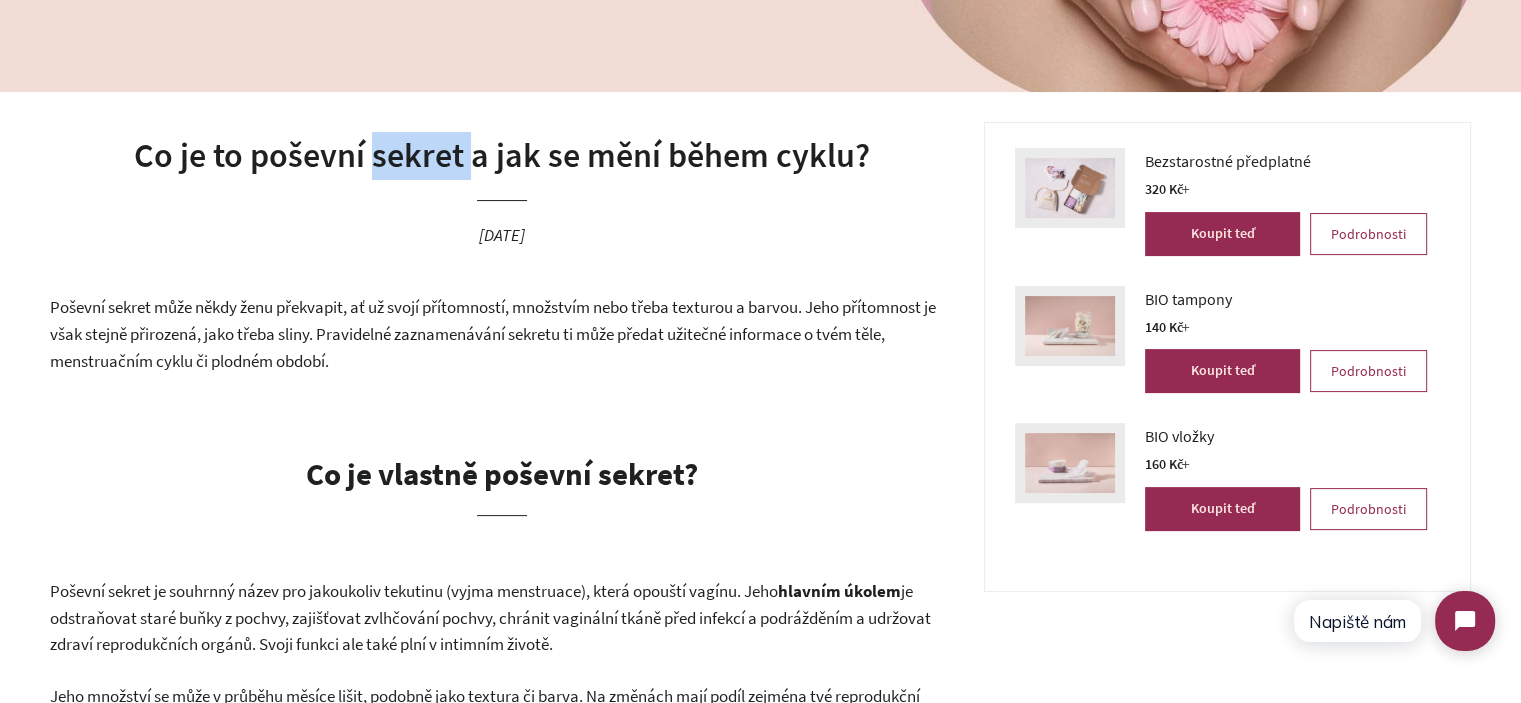 click on "Co je to poševní sekret a jak se mění během cyklu?" at bounding box center [502, 156] 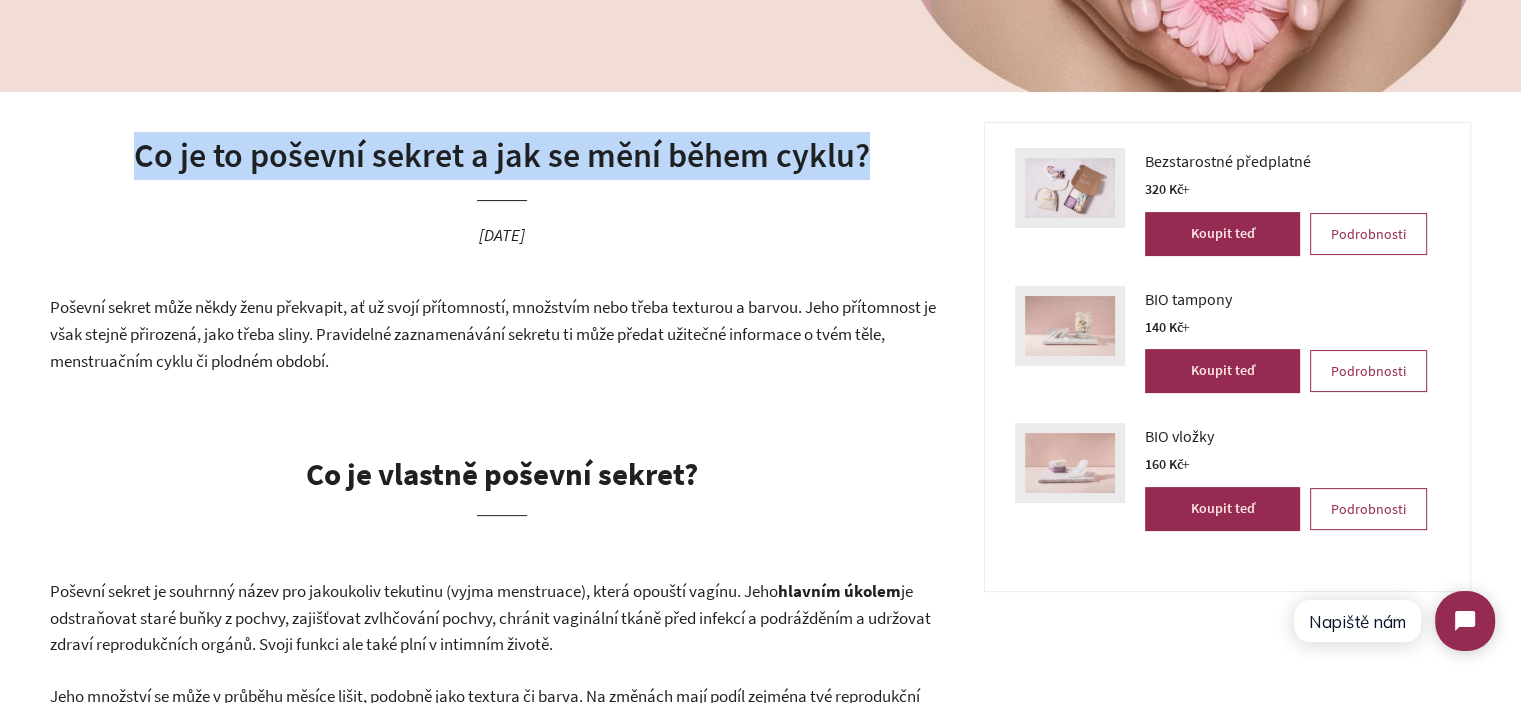 click on "Co je to poševní sekret a jak se mění během cyklu?" at bounding box center [502, 156] 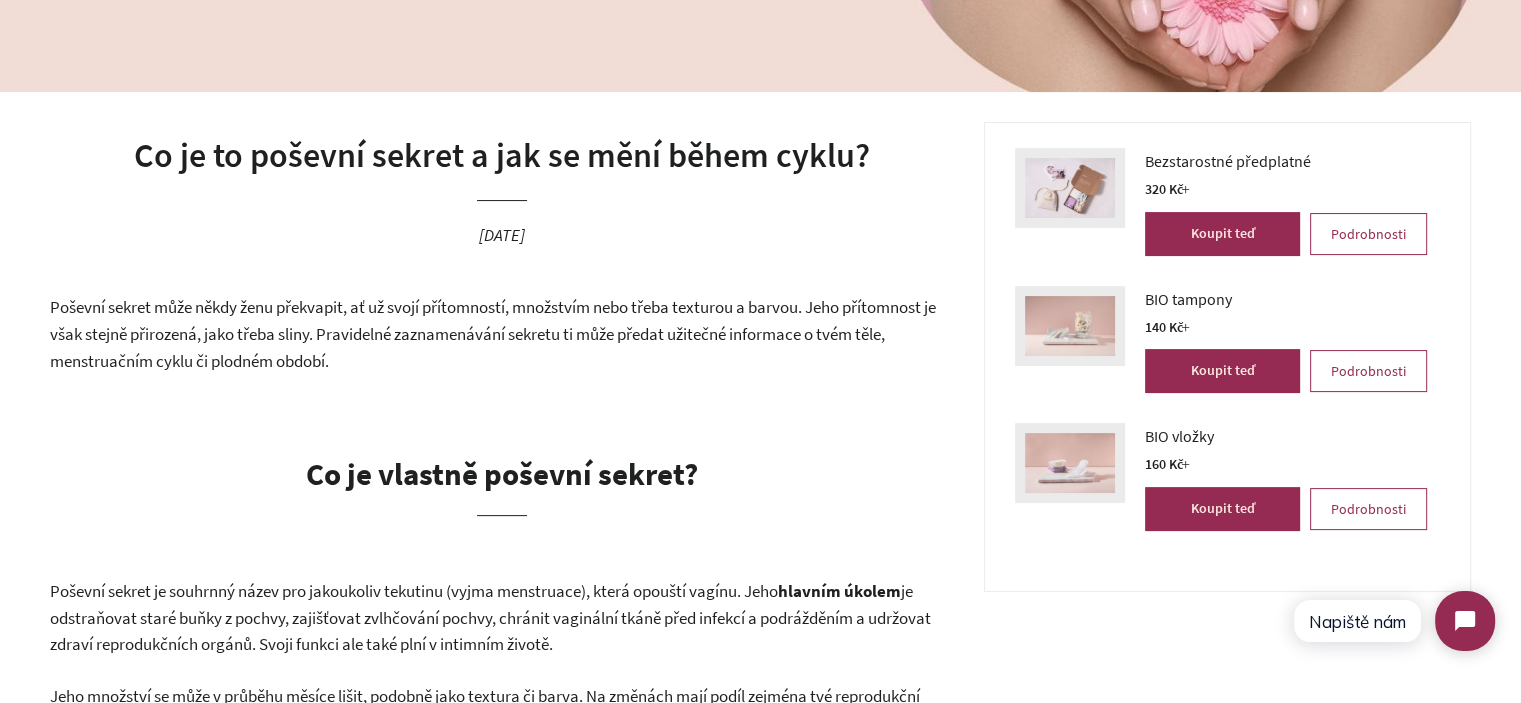 click on "Poševní sekret může někdy ženu překvapit, ať už svojí přítomností, množstvím nebo třeba texturou a barvou. Jeho přítomnost je však stejně přirozená, jako třeba sliny. Pravidelné zaznamenávání sekretu ti může předat užitečné informace o tvém těle, menstruačním cyklu či plodném období." at bounding box center [502, 334] 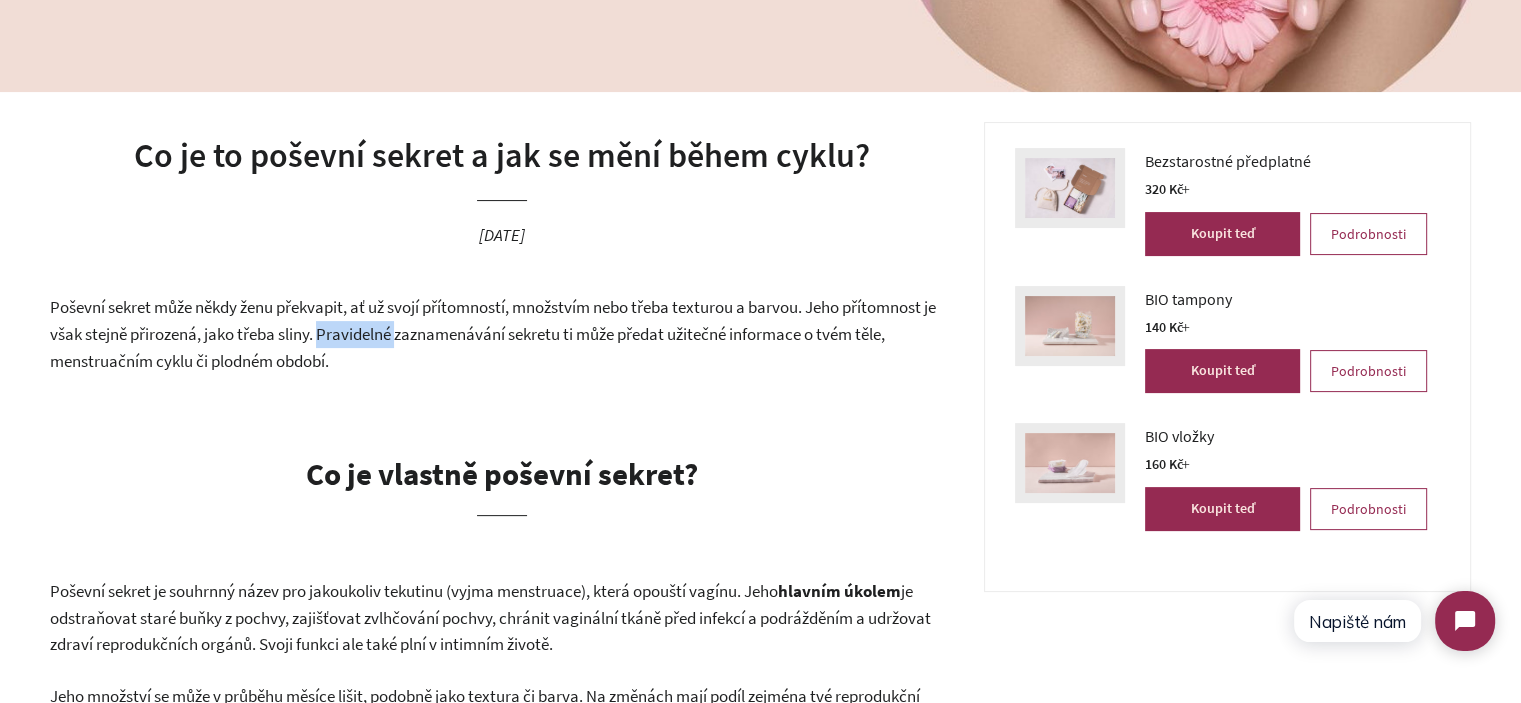 click on "Poševní sekret může někdy ženu překvapit, ať už svojí přítomností, množstvím nebo třeba texturou a barvou. Jeho přítomnost je však stejně přirozená, jako třeba sliny. Pravidelné zaznamenávání sekretu ti může předat užitečné informace o tvém těle, menstruačním cyklu či plodném období." at bounding box center [502, 334] 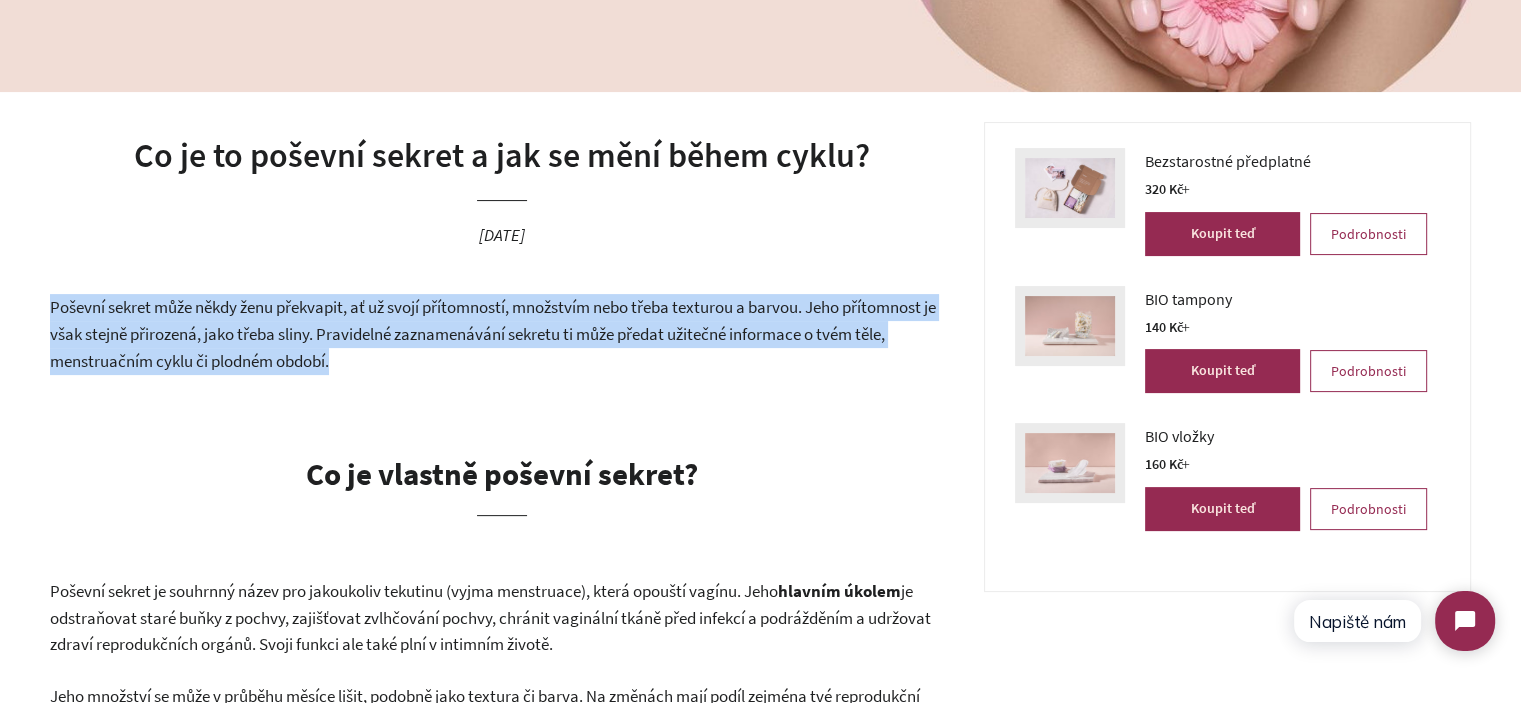 click on "Poševní sekret může někdy ženu překvapit, ať už svojí přítomností, množstvím nebo třeba texturou a barvou. Jeho přítomnost je však stejně přirozená, jako třeba sliny. Pravidelné zaznamenávání sekretu ti může předat užitečné informace o tvém těle, menstruačním cyklu či plodném období." at bounding box center [502, 334] 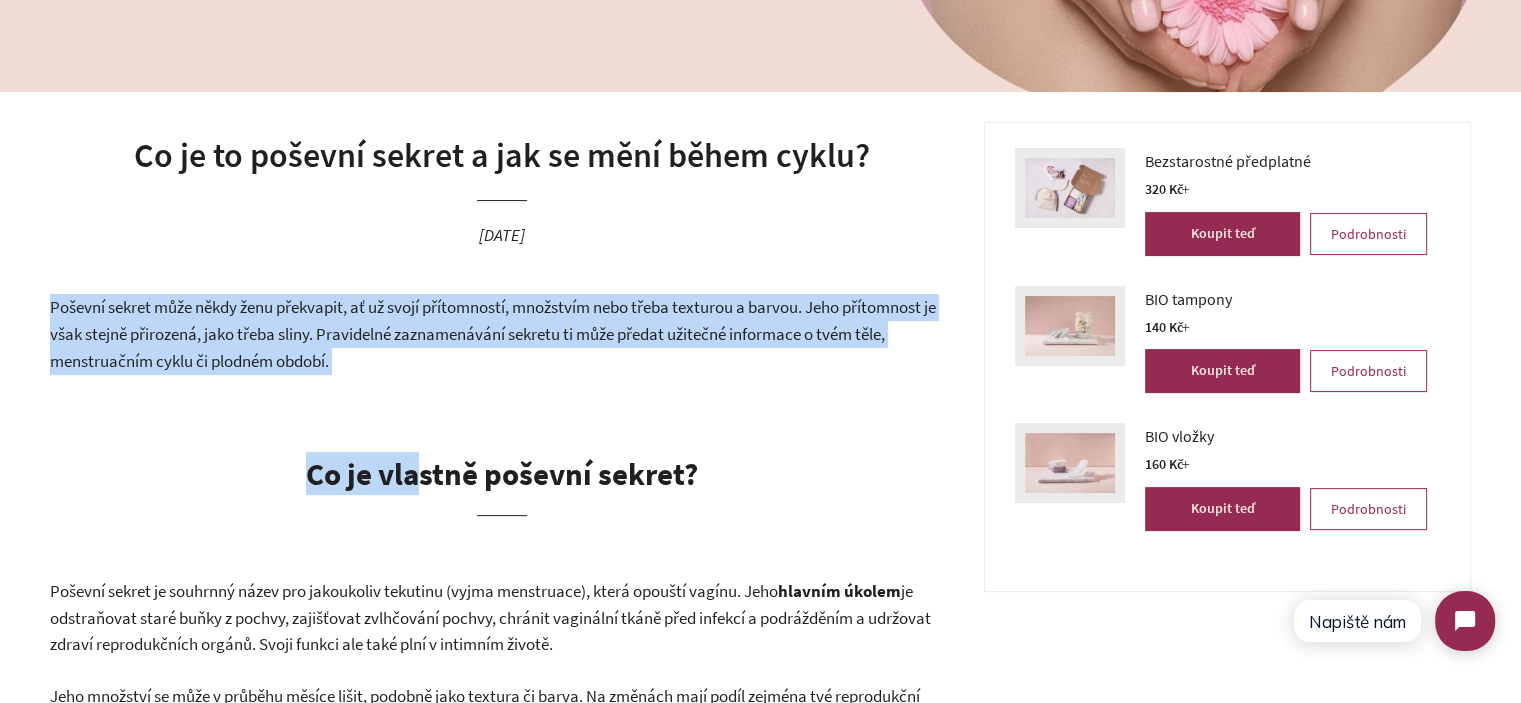 drag, startPoint x: 276, startPoint y: 366, endPoint x: 421, endPoint y: 378, distance: 145.4957 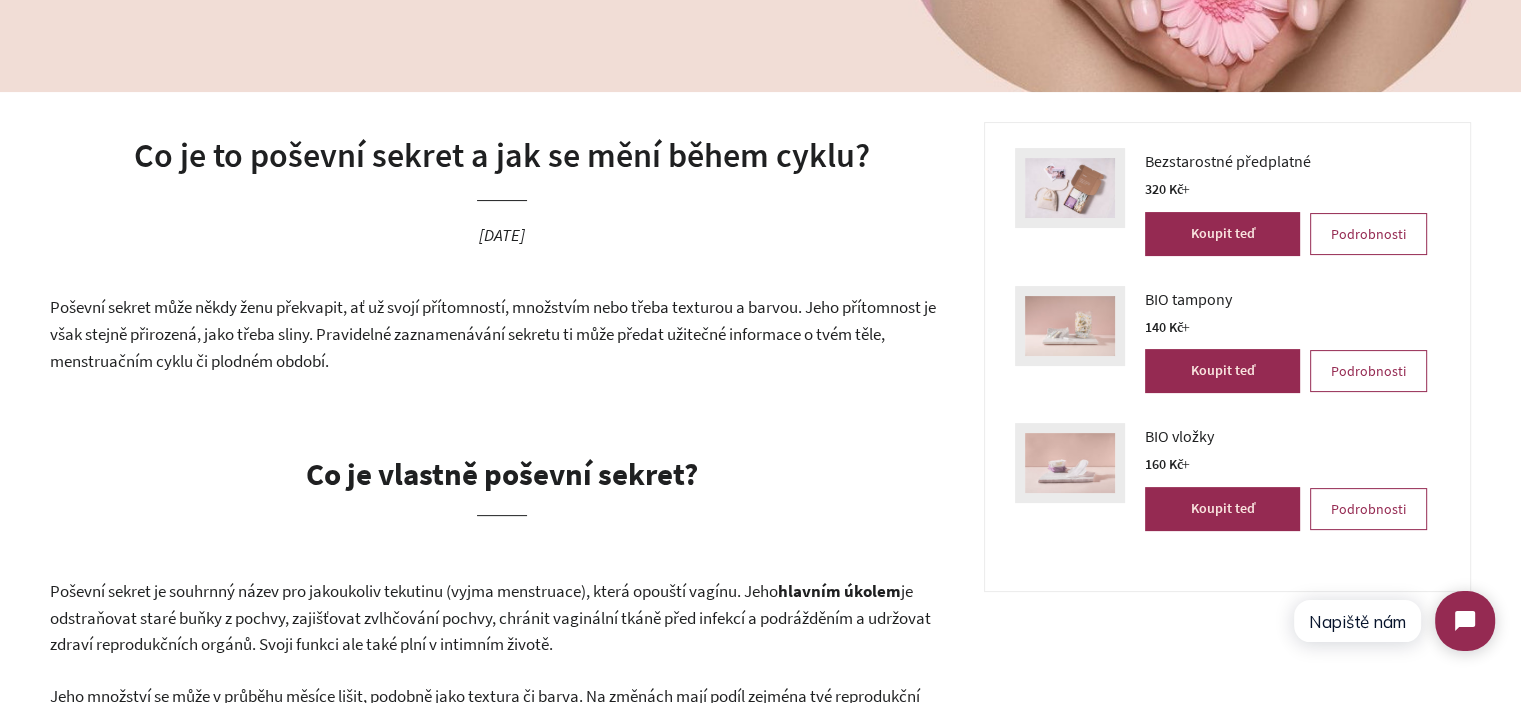 click on "Poševní sekret může někdy ženu překvapit, ať už svojí přítomností, množstvím nebo třeba texturou a barvou. Jeho přítomnost je však stejně přirozená, jako třeba sliny. Pravidelné zaznamenávání sekretu ti může předat užitečné informace o tvém těle, menstruačním cyklu či plodném období." at bounding box center (502, 334) 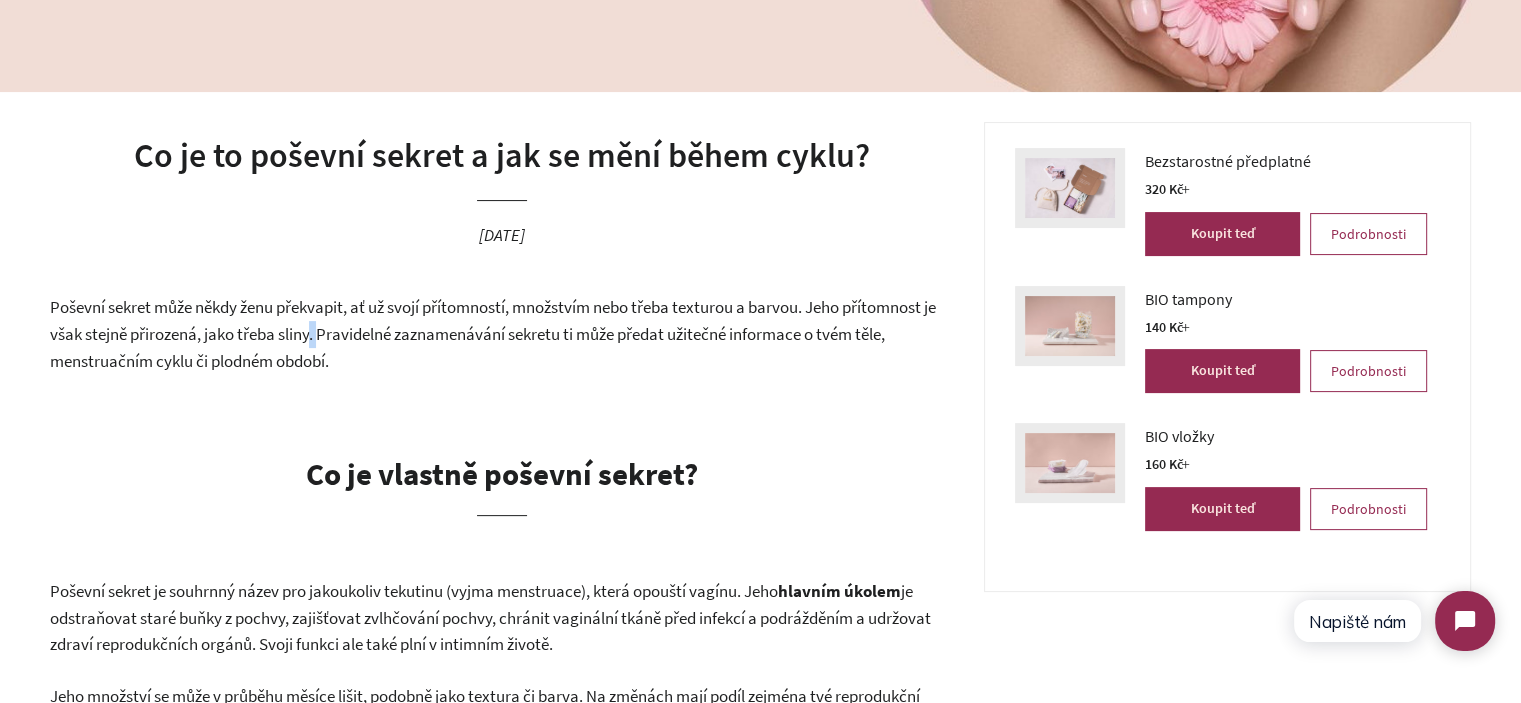 click on "Poševní sekret může někdy ženu překvapit, ať už svojí přítomností, množstvím nebo třeba texturou a barvou. Jeho přítomnost je však stejně přirozená, jako třeba sliny. Pravidelné zaznamenávání sekretu ti může předat užitečné informace o tvém těle, menstruačním cyklu či plodném období." at bounding box center [502, 334] 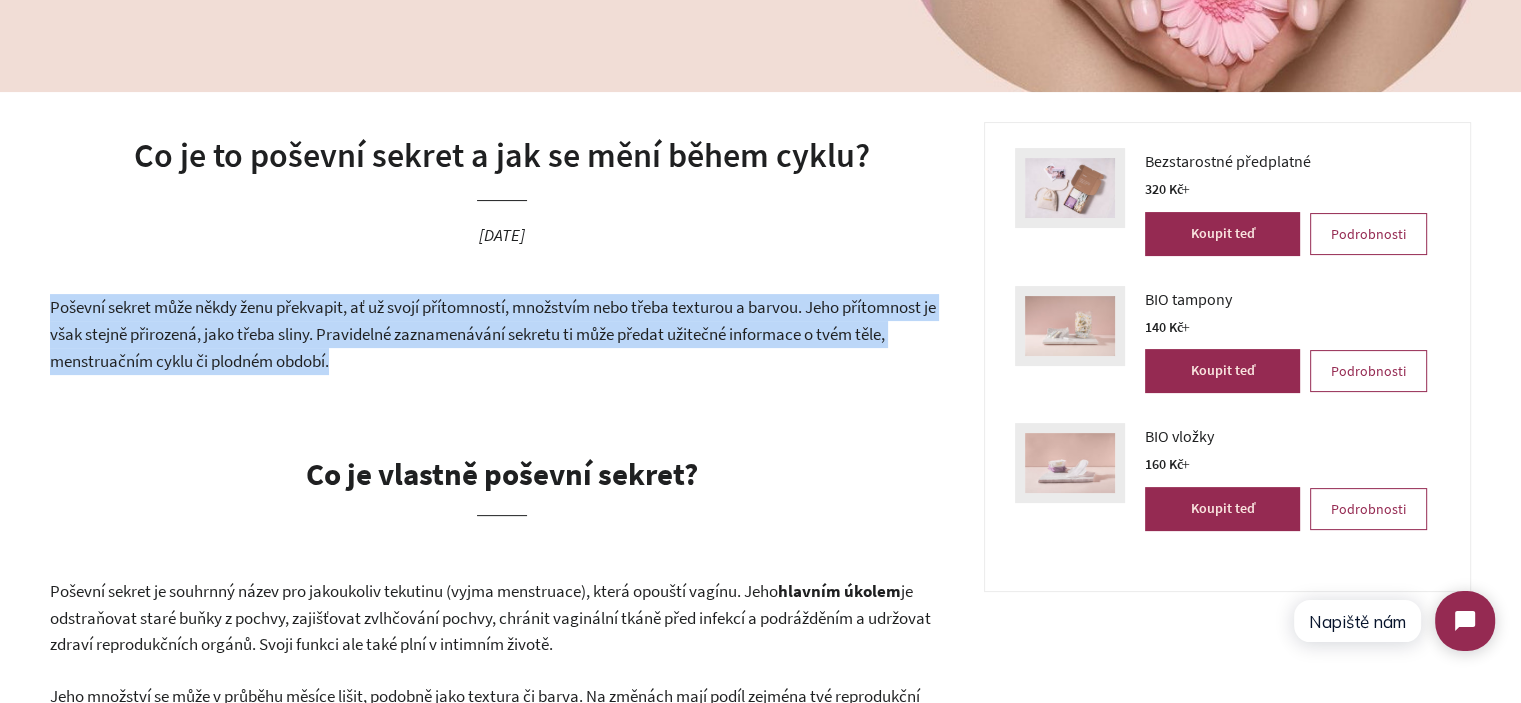 click on "Poševní sekret může někdy ženu překvapit, ať už svojí přítomností, množstvím nebo třeba texturou a barvou. Jeho přítomnost je však stejně přirozená, jako třeba sliny. Pravidelné zaznamenávání sekretu ti může předat užitečné informace o tvém těle, menstruačním cyklu či plodném období." at bounding box center (502, 334) 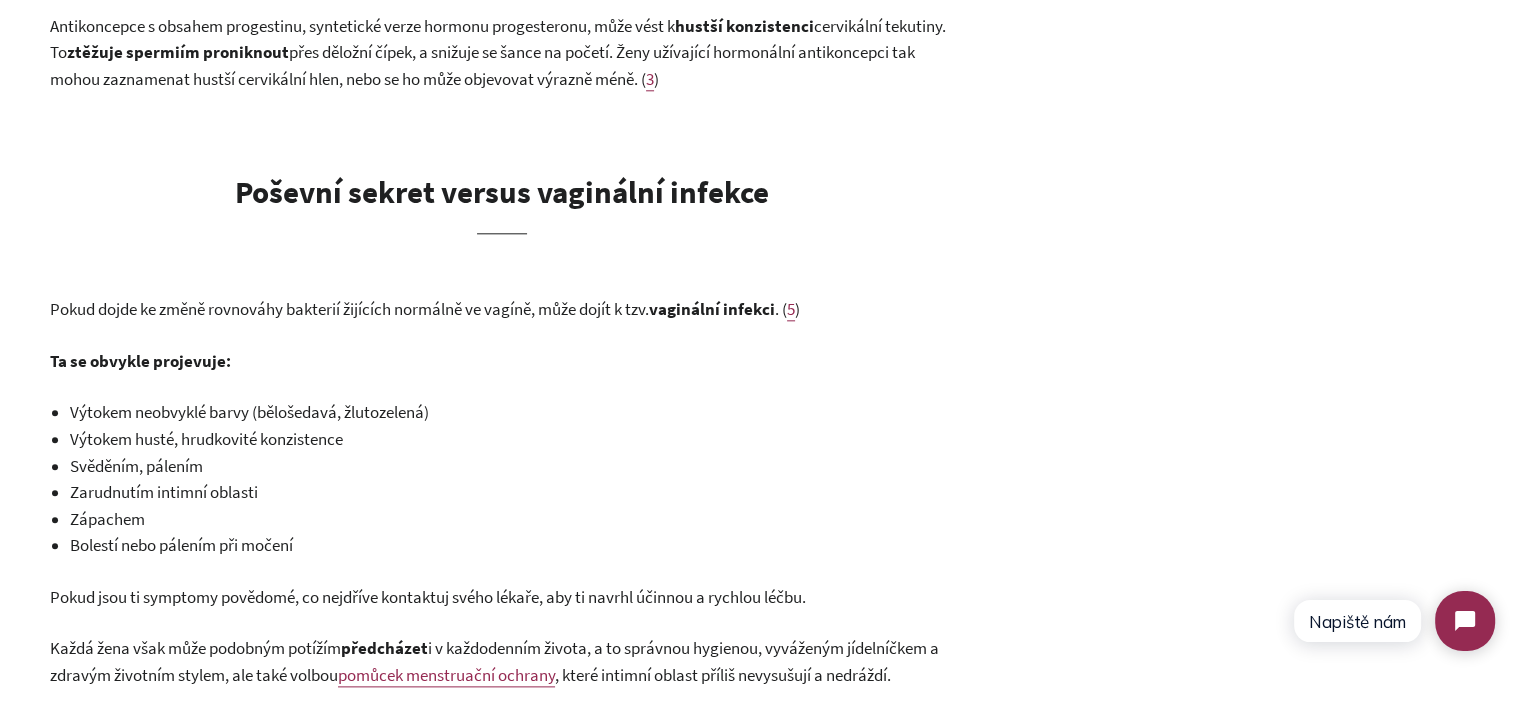 scroll, scrollTop: 2200, scrollLeft: 0, axis: vertical 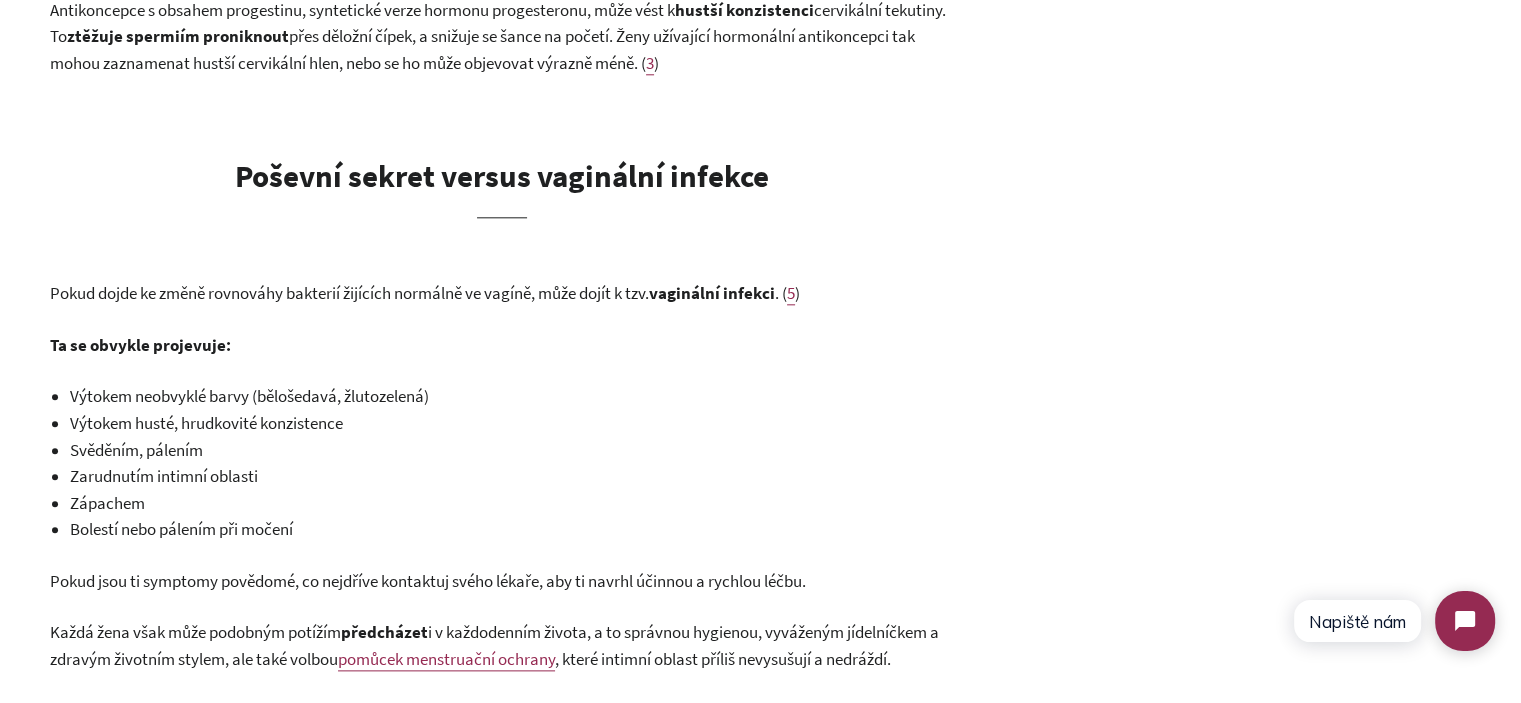 click on "Pokud dojde ke změně rovnováhy bakterií žijících normálně ve vagíně, může dojít k tzv." at bounding box center [349, 293] 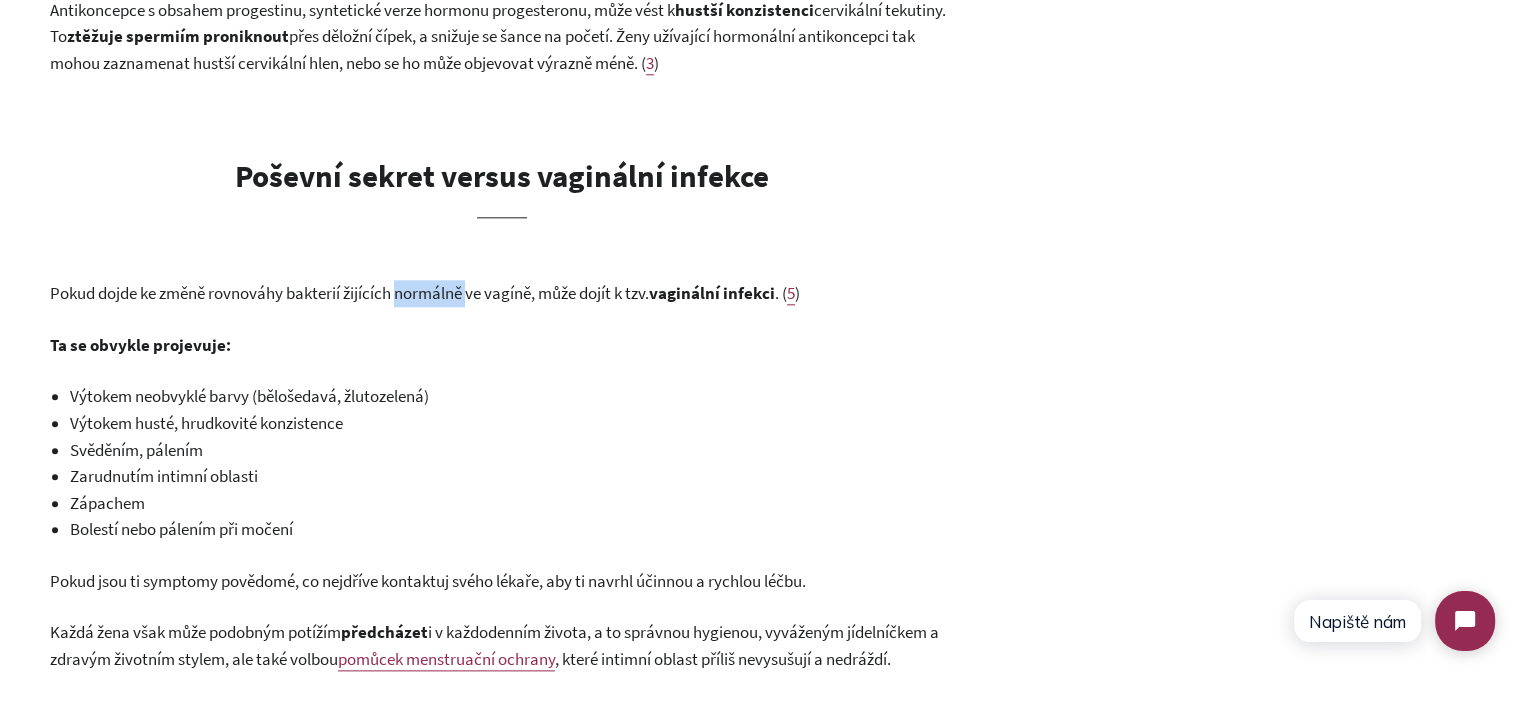 click on "Pokud dojde ke změně rovnováhy bakterií žijících normálně ve vagíně, může dojít k tzv." at bounding box center [349, 293] 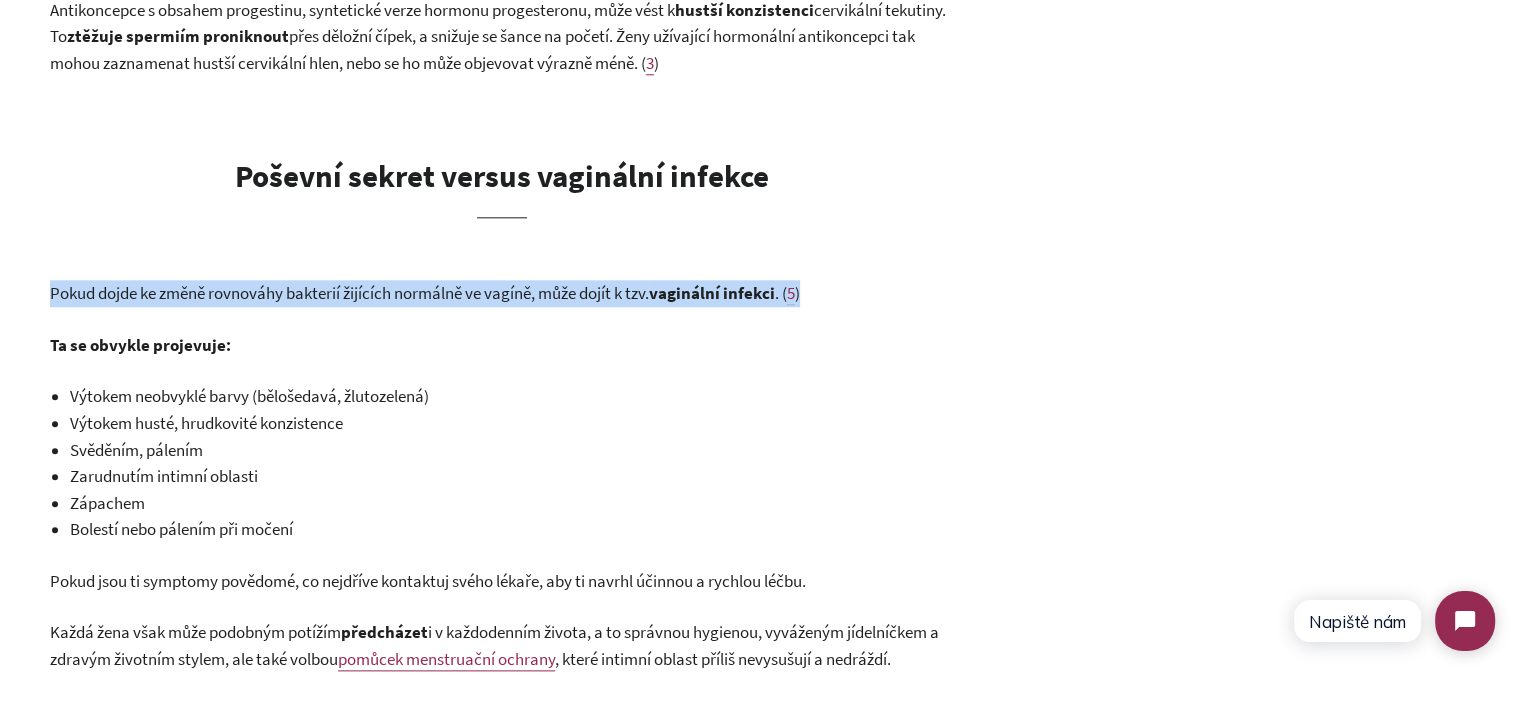 click on "Pokud dojde ke změně rovnováhy bakterií žijících normálně ve vagíně, může dojít k tzv." at bounding box center (349, 293) 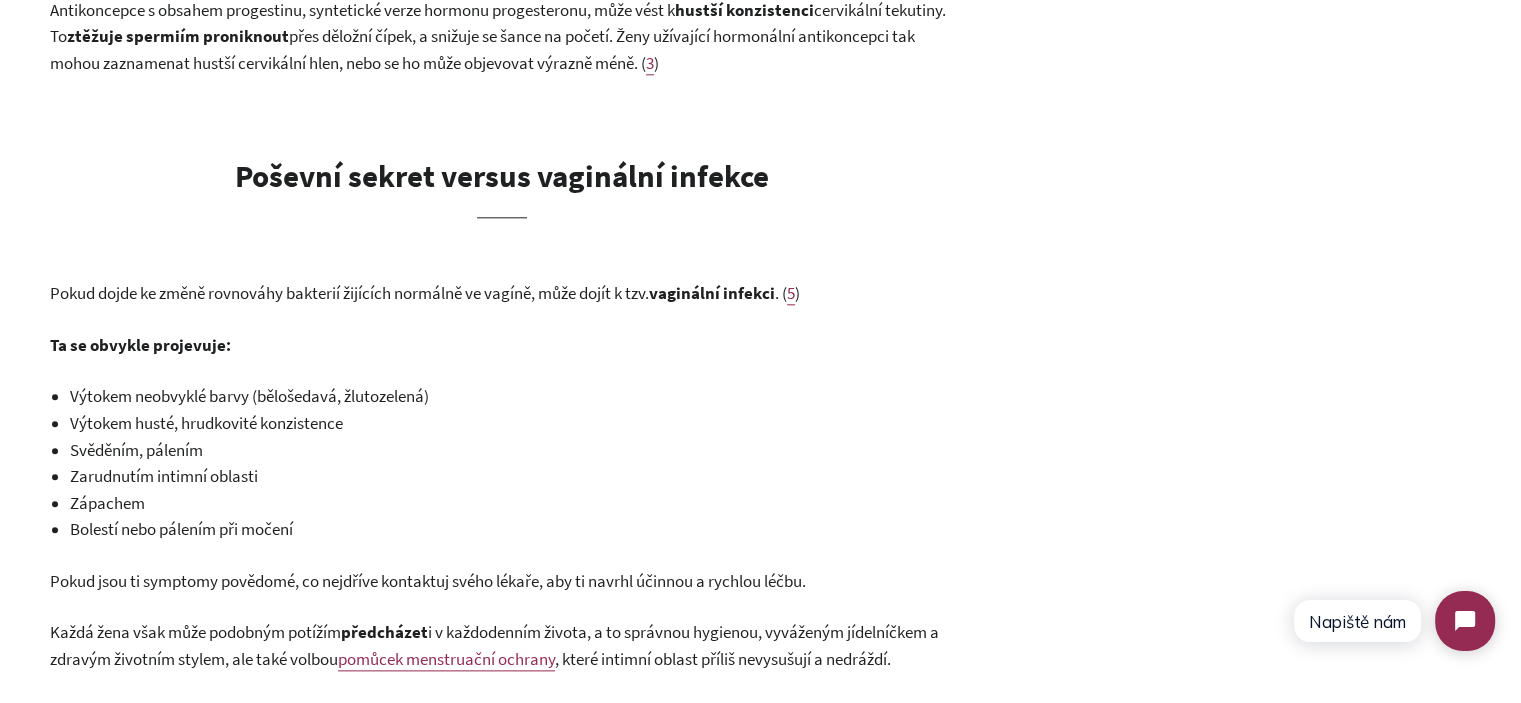 click on "Poševní sekret může někdy ženu překvapit, ať už svojí přítomností, množstvím nebo třeba texturou a barvou. Jeho přítomnost je však stejně přirozená, jako třeba sliny. Pravidelné zaznamenávání sekretu ti může předat užitečné informace o tvém těle, menstruačním cyklu či plodném období.
Co je vlastně poševní sekret?
Poševní sekret je souhrnný název pro jakoukoliv tekutinu (vyjma menstruace), která opouští vagínu. Jeho  hlavním úkolem  je odstraňovat staré buňky z pochvy, zajišťovat zvlhčování pochvy, chránit vaginální tkáně před infekcí a podrážděním a udržovat zdraví reprodukčních orgánů. Svoji funkci ale také plní v intimním životě.
1)
Cervikální tekutina
Jedním z typů poševního sekretu je cervikální hlen. Pochází ze žláz v děložním čípku a kolem něj.
Jeho hlavním úkolem je:
Pomoc transportu spermatu k vajíčku v plodném období
2 )
Sledováním cyklu normální" at bounding box center [502, -140] 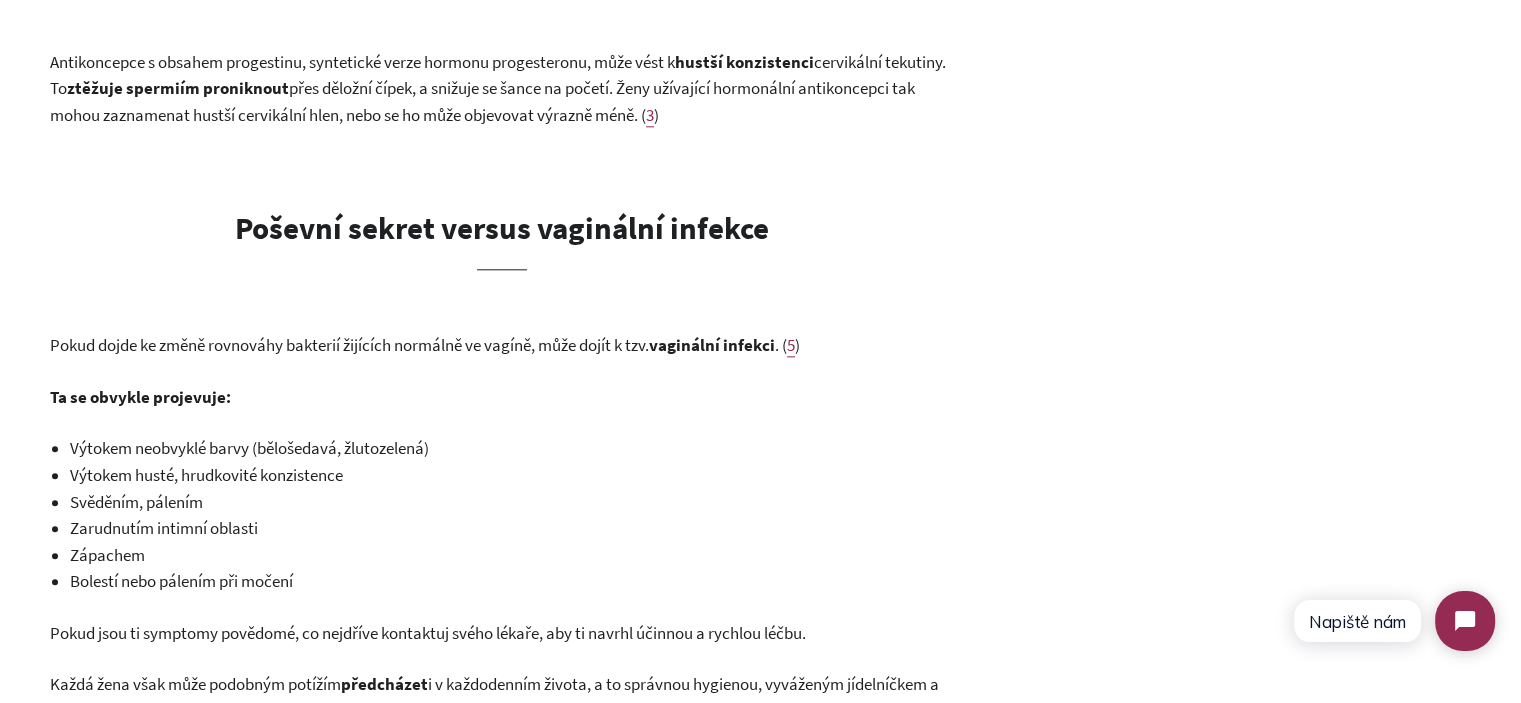 scroll, scrollTop: 2100, scrollLeft: 0, axis: vertical 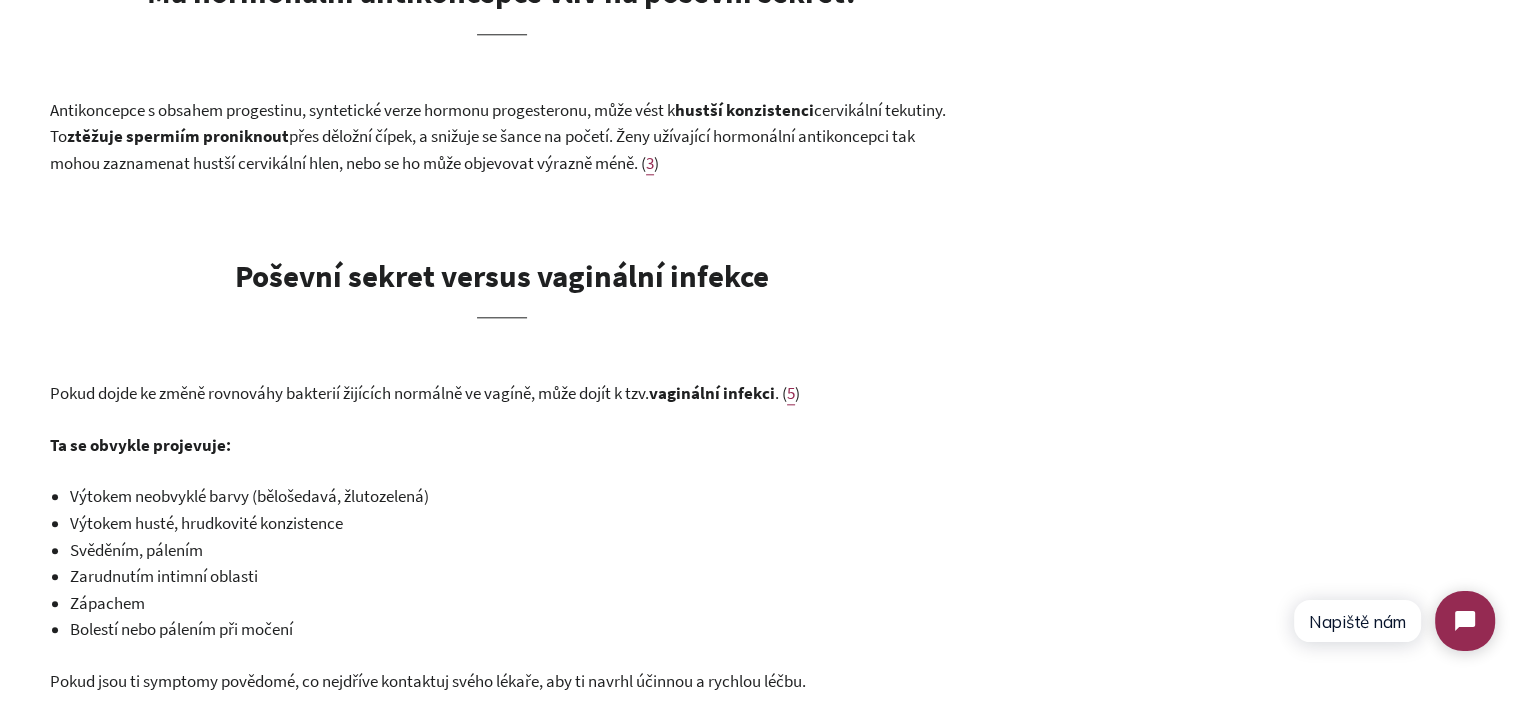 click on "přes děložní čípek, a snižuje se šance na početí. Ženy užívající hormonální antikoncepci tak mohou zaznamenat hustší cervikální hlen, nebo se ho může objevovat výrazně méně. (" at bounding box center (482, 149) 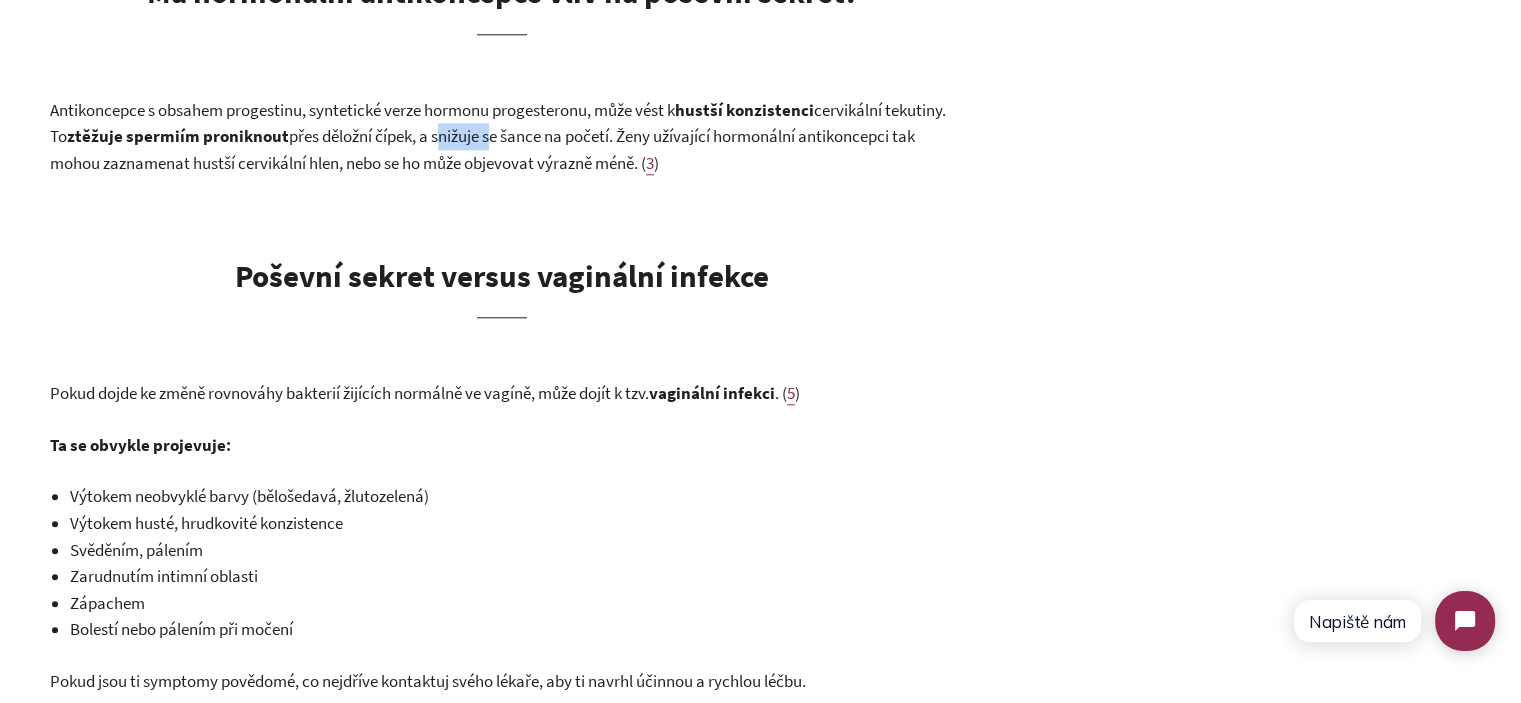 click on "přes děložní čípek, a snižuje se šance na početí. Ženy užívající hormonální antikoncepci tak mohou zaznamenat hustší cervikální hlen, nebo se ho může objevovat výrazně méně. (" at bounding box center [482, 149] 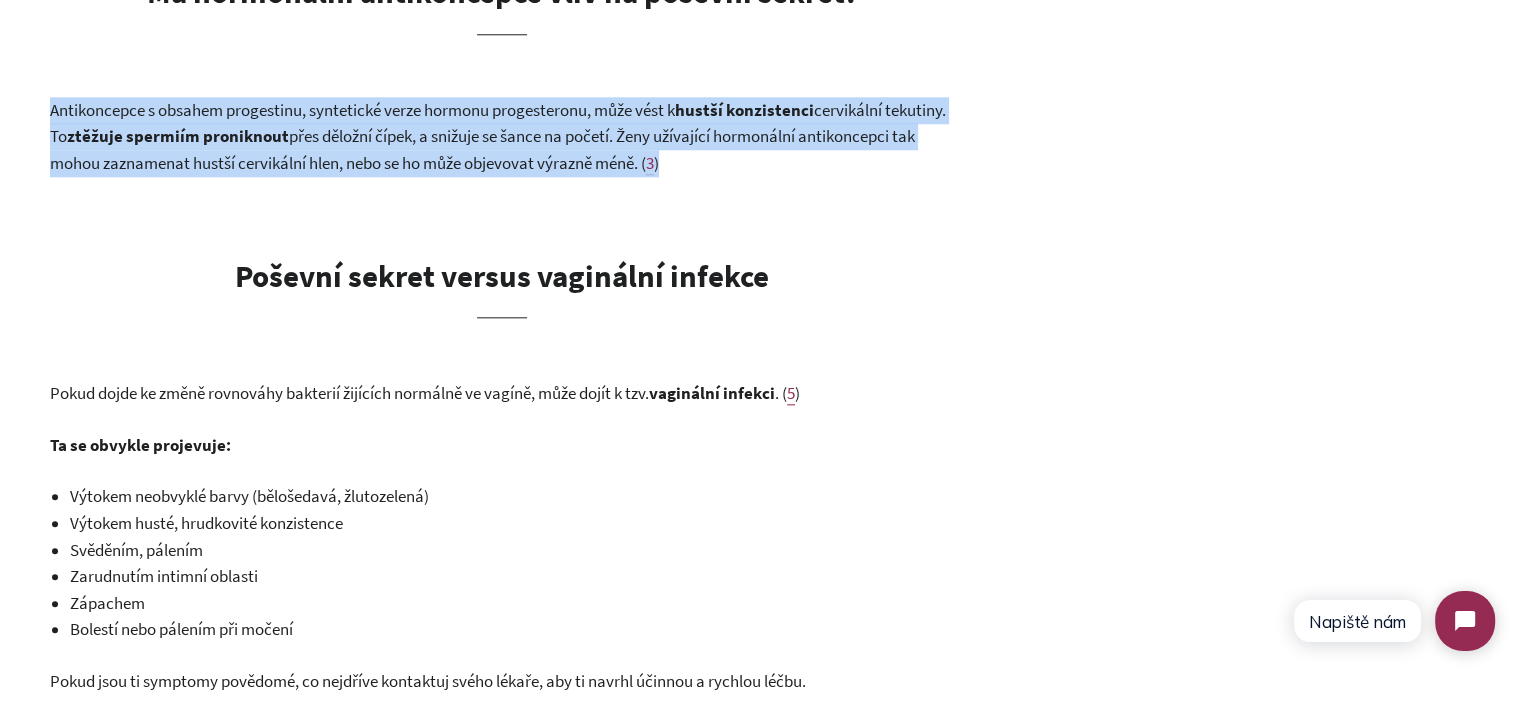 click on "přes děložní čípek, a snižuje se šance na početí. Ženy užívající hormonální antikoncepci tak mohou zaznamenat hustší cervikální hlen, nebo se ho může objevovat výrazně méně. (" at bounding box center (482, 149) 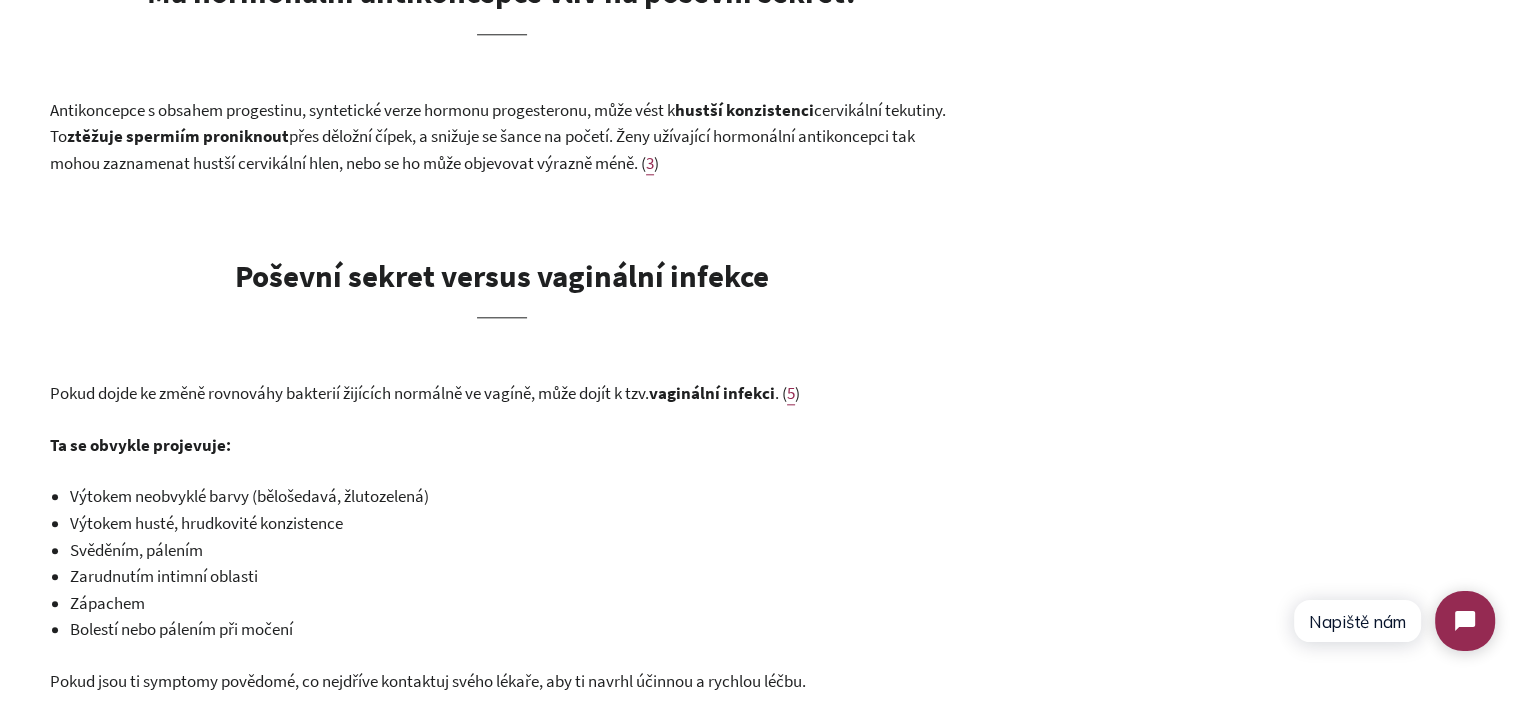 click on "přes děložní čípek, a snižuje se šance na početí. Ženy užívající hormonální antikoncepci tak mohou zaznamenat hustší cervikální hlen, nebo se ho může objevovat výrazně méně. (" at bounding box center (482, 149) 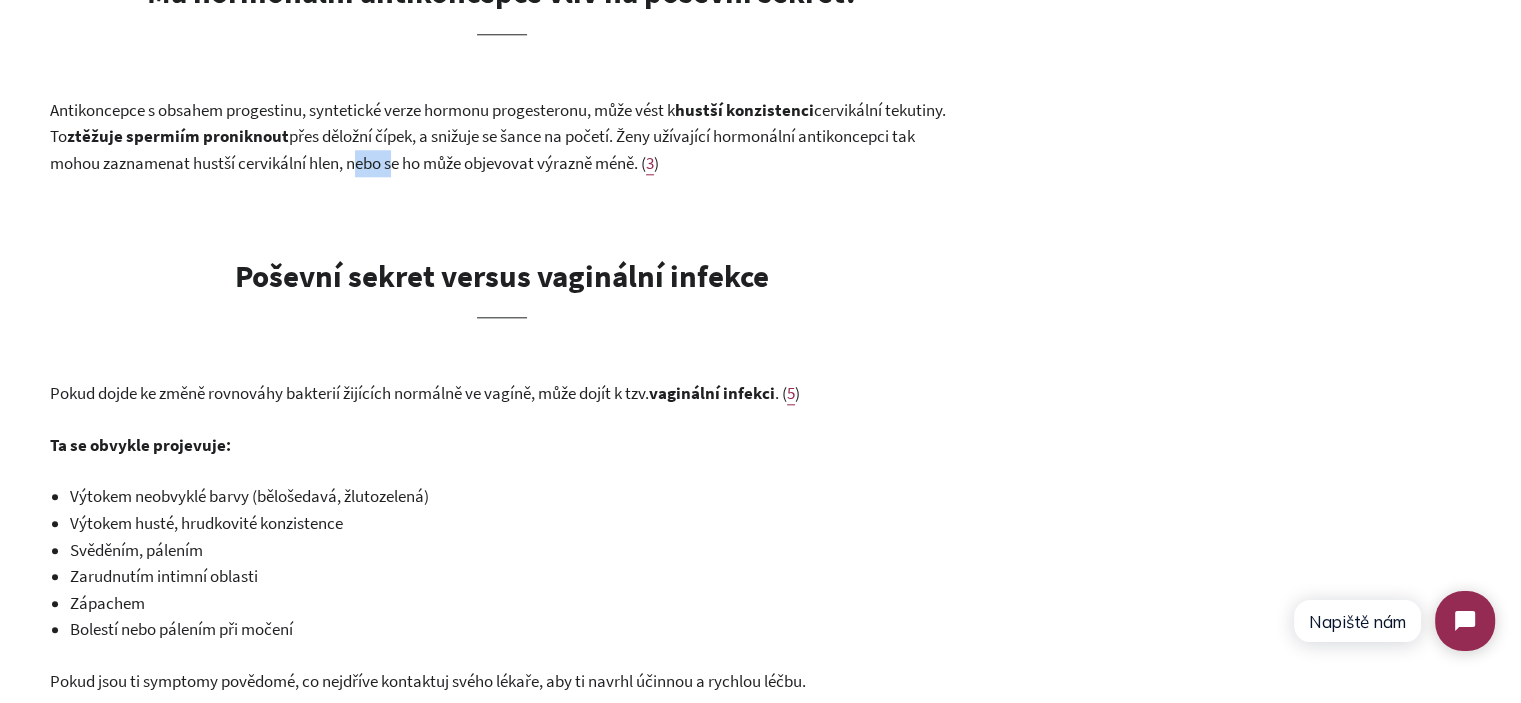 click on "přes děložní čípek, a snižuje se šance na početí. Ženy užívající hormonální antikoncepci tak mohou zaznamenat hustší cervikální hlen, nebo se ho může objevovat výrazně méně. (" at bounding box center [482, 149] 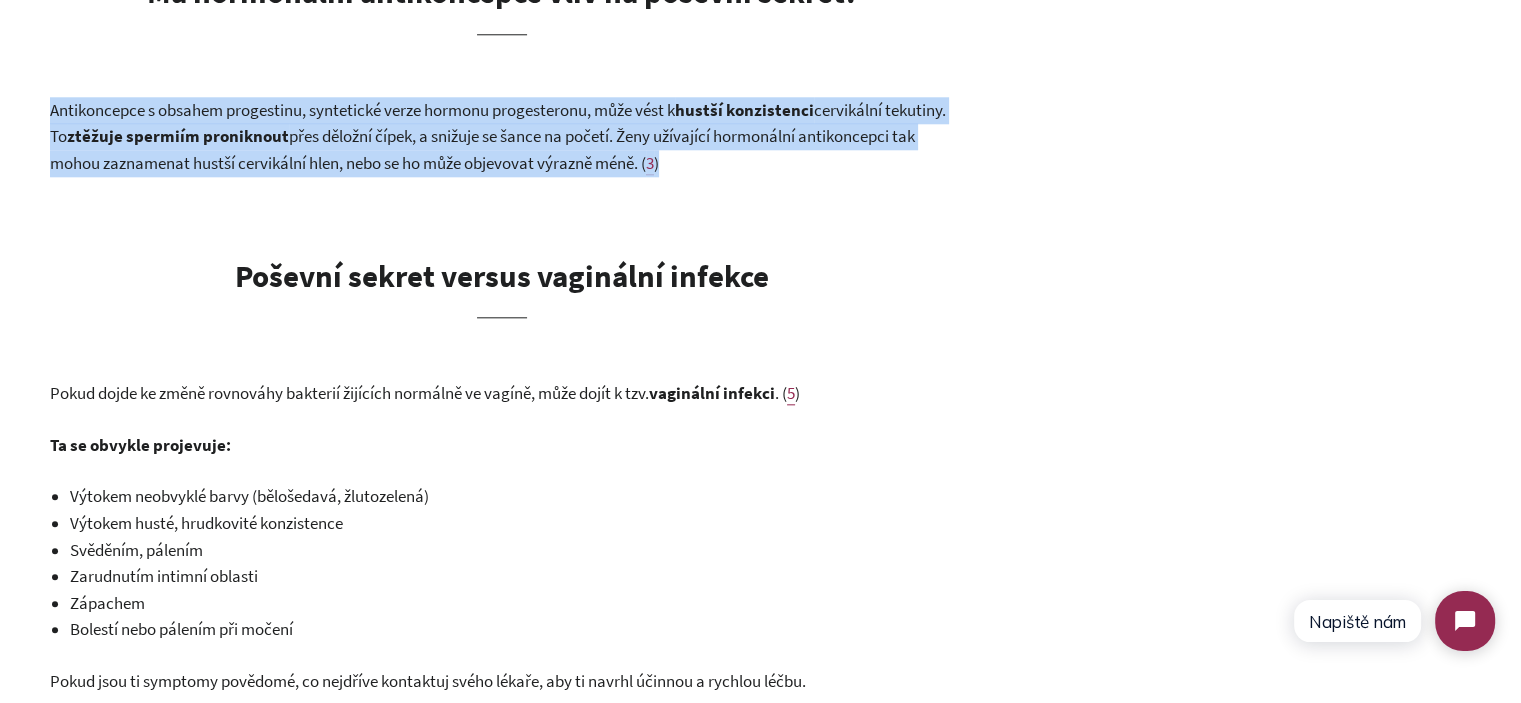 click on "přes děložní čípek, a snižuje se šance na početí. Ženy užívající hormonální antikoncepci tak mohou zaznamenat hustší cervikální hlen, nebo se ho může objevovat výrazně méně. (" at bounding box center [482, 149] 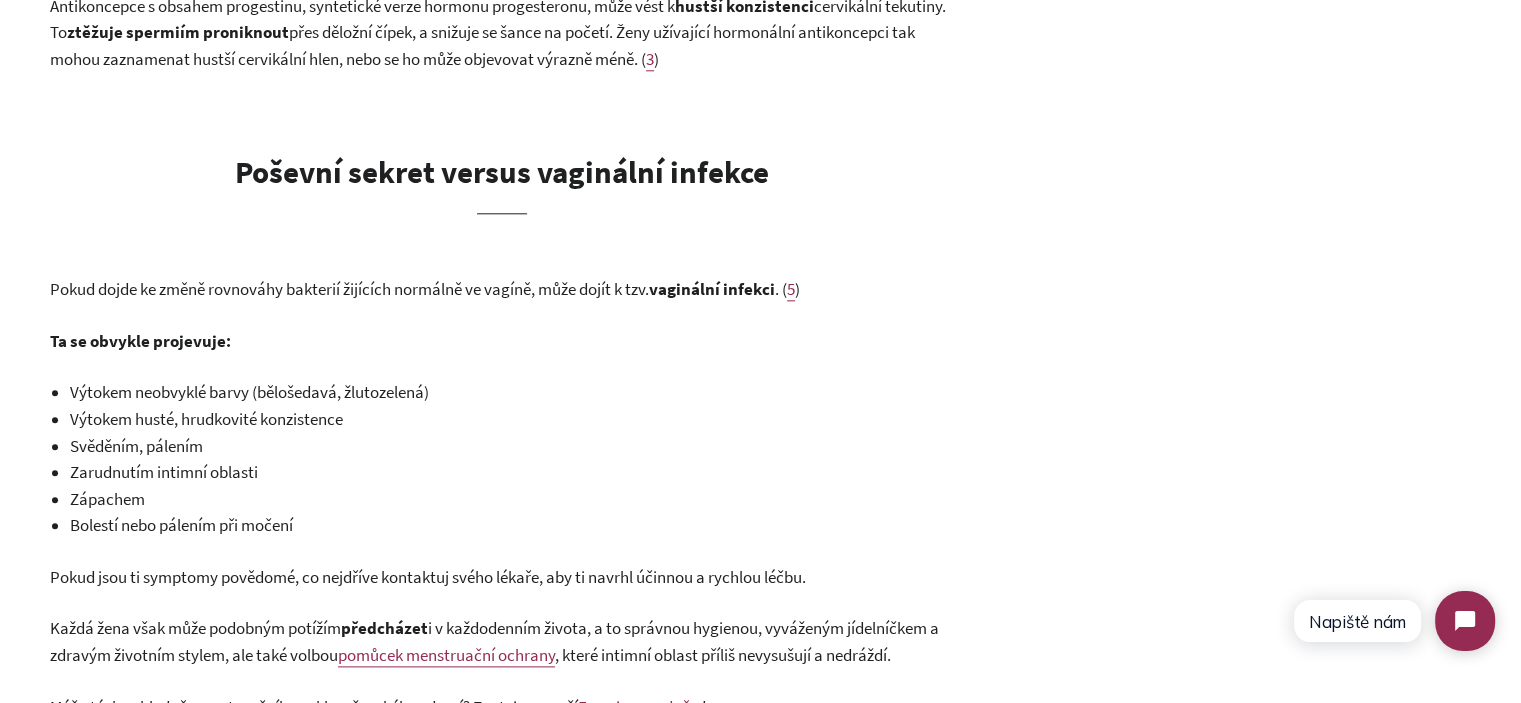 scroll, scrollTop: 2500, scrollLeft: 0, axis: vertical 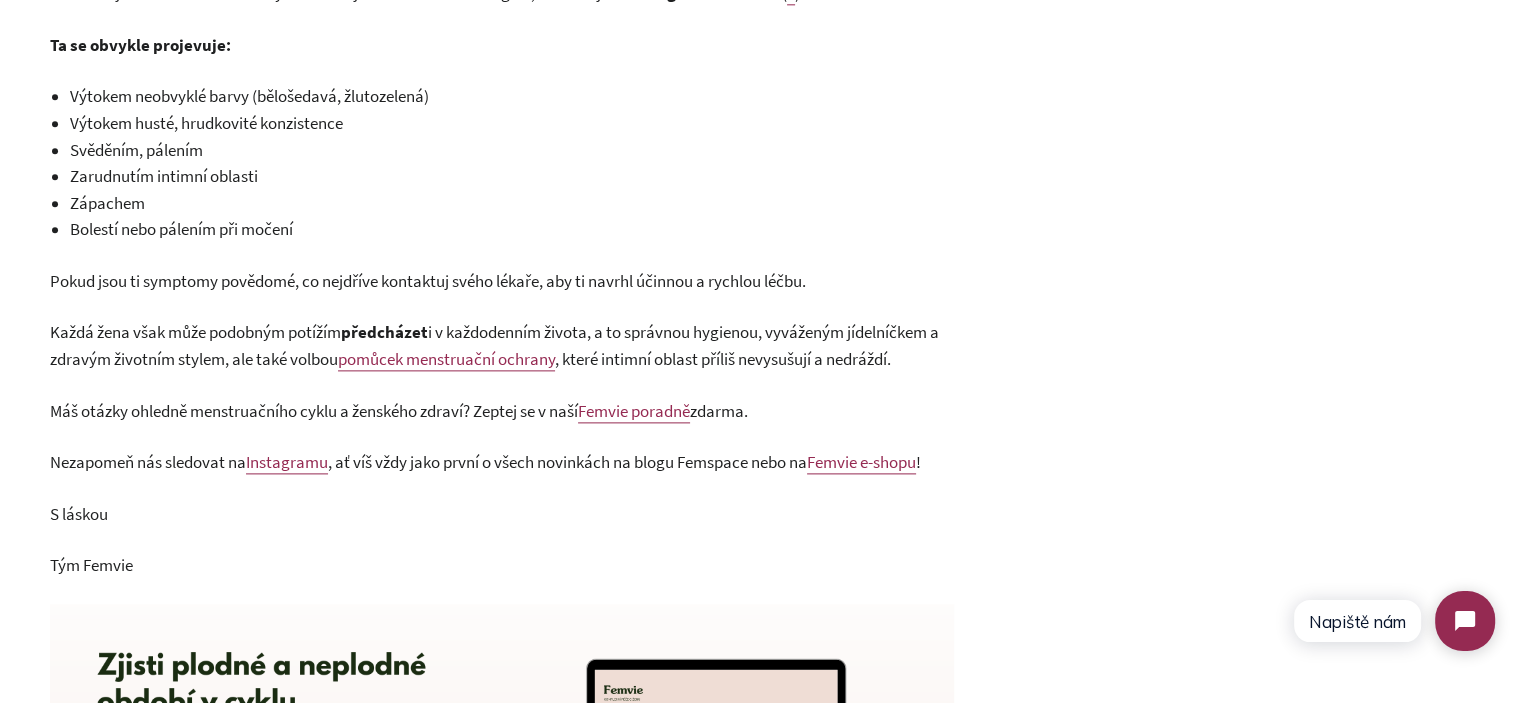 click on "Pokud jsou ti symptomy povědomé, co nejdříve kontaktuj svého lékaře, aby ti navrhl účinnou a rychlou léčbu." at bounding box center (428, 281) 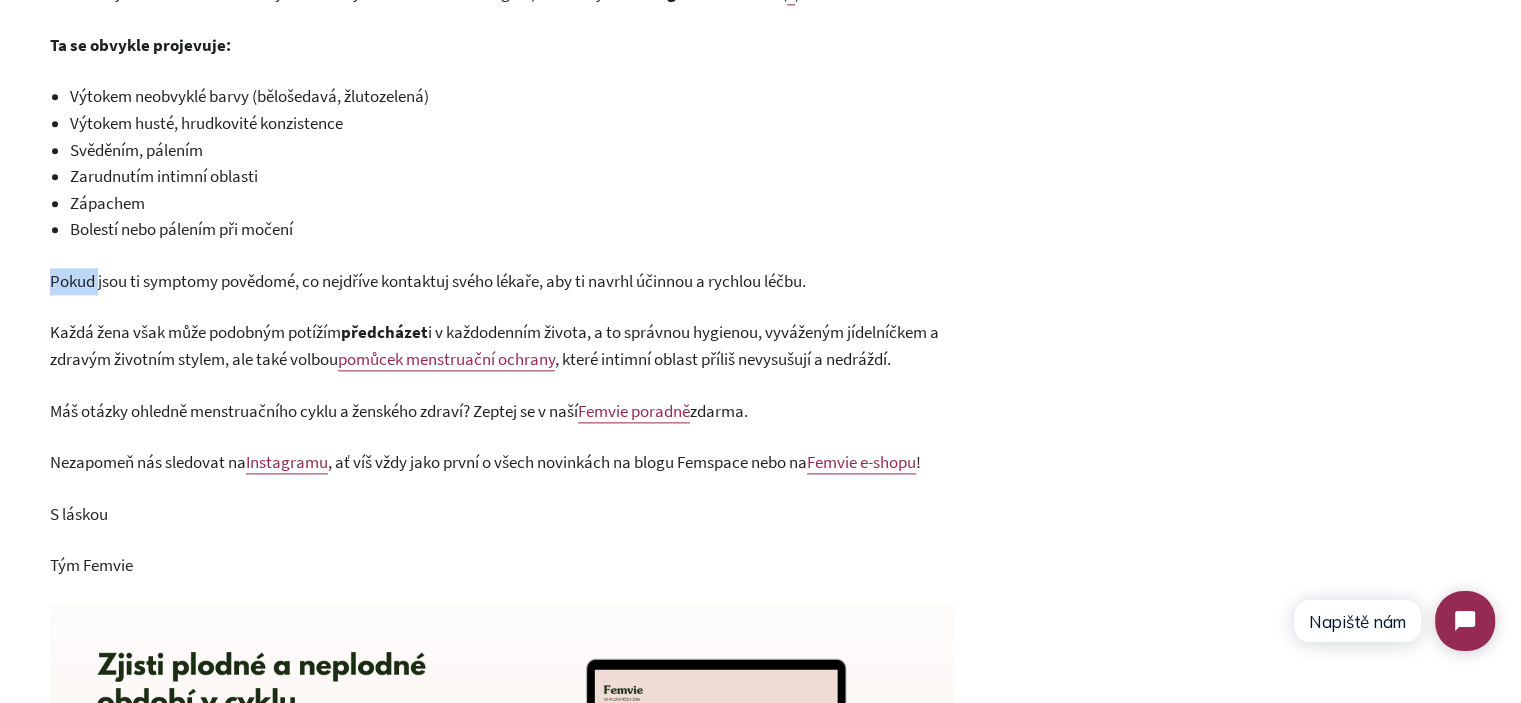 click on "Pokud jsou ti symptomy povědomé, co nejdříve kontaktuj svého lékaře, aby ti navrhl účinnou a rychlou léčbu." at bounding box center (428, 281) 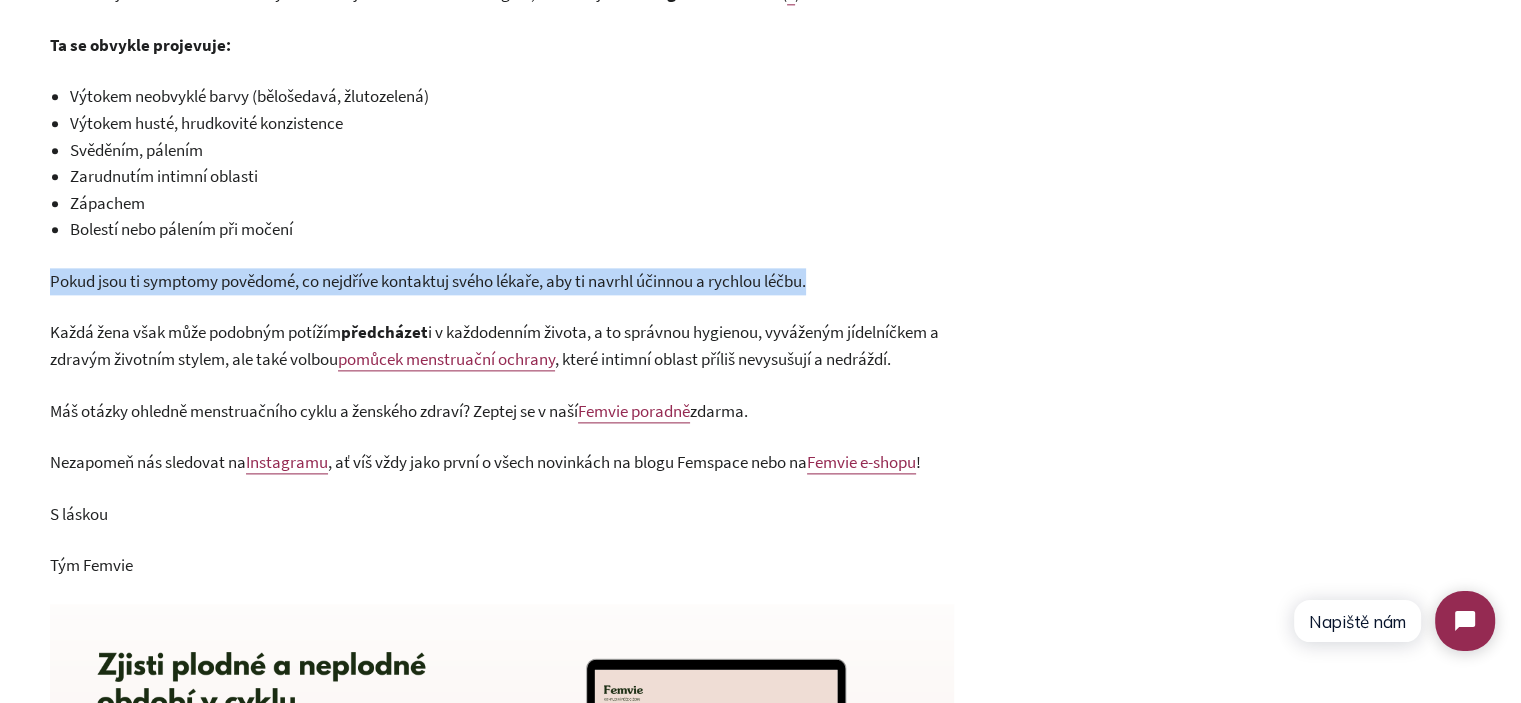 drag, startPoint x: 80, startPoint y: 277, endPoint x: 932, endPoint y: 275, distance: 852.0023 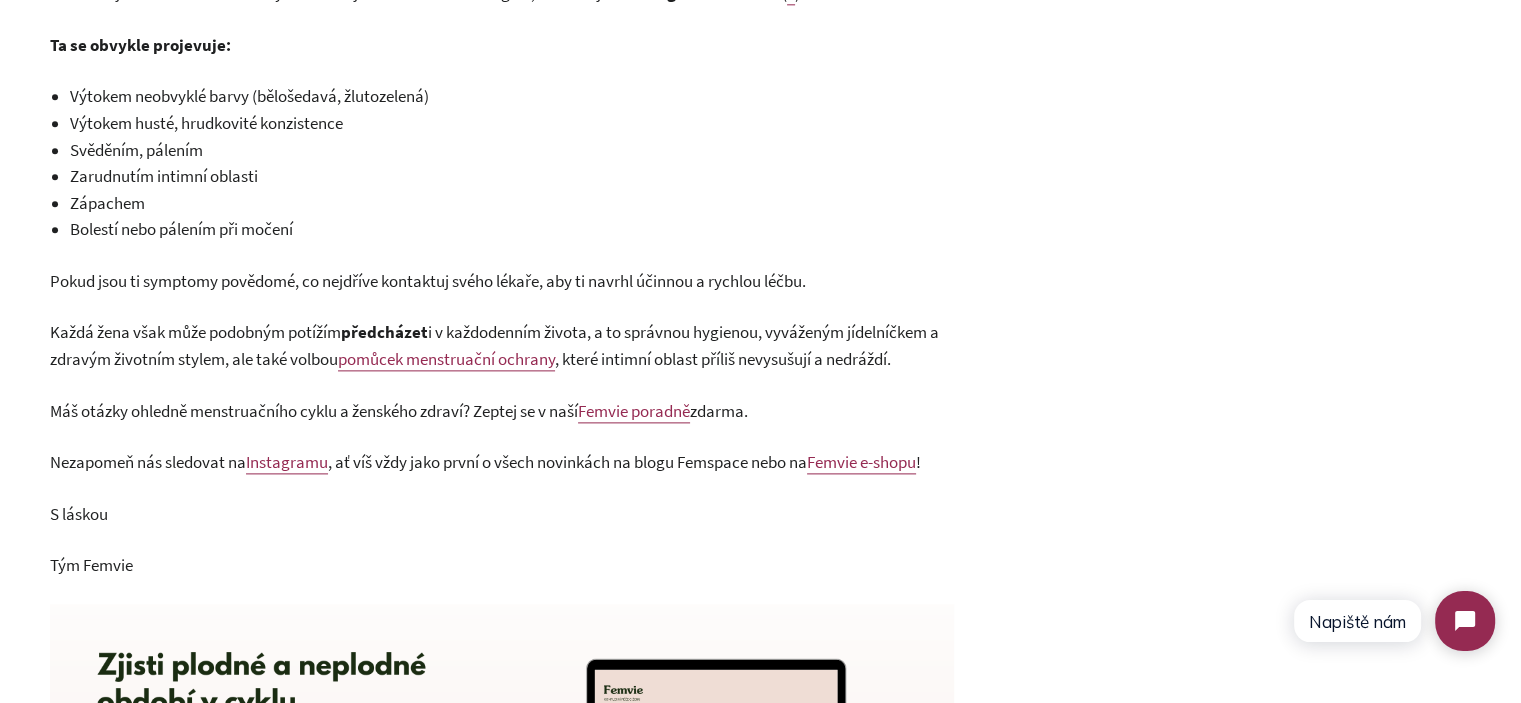 click on "Pokud jsou ti symptomy povědomé, co nejdříve kontaktuj svého lékaře, aby ti navrhl účinnou a rychlou léčbu." at bounding box center [428, 281] 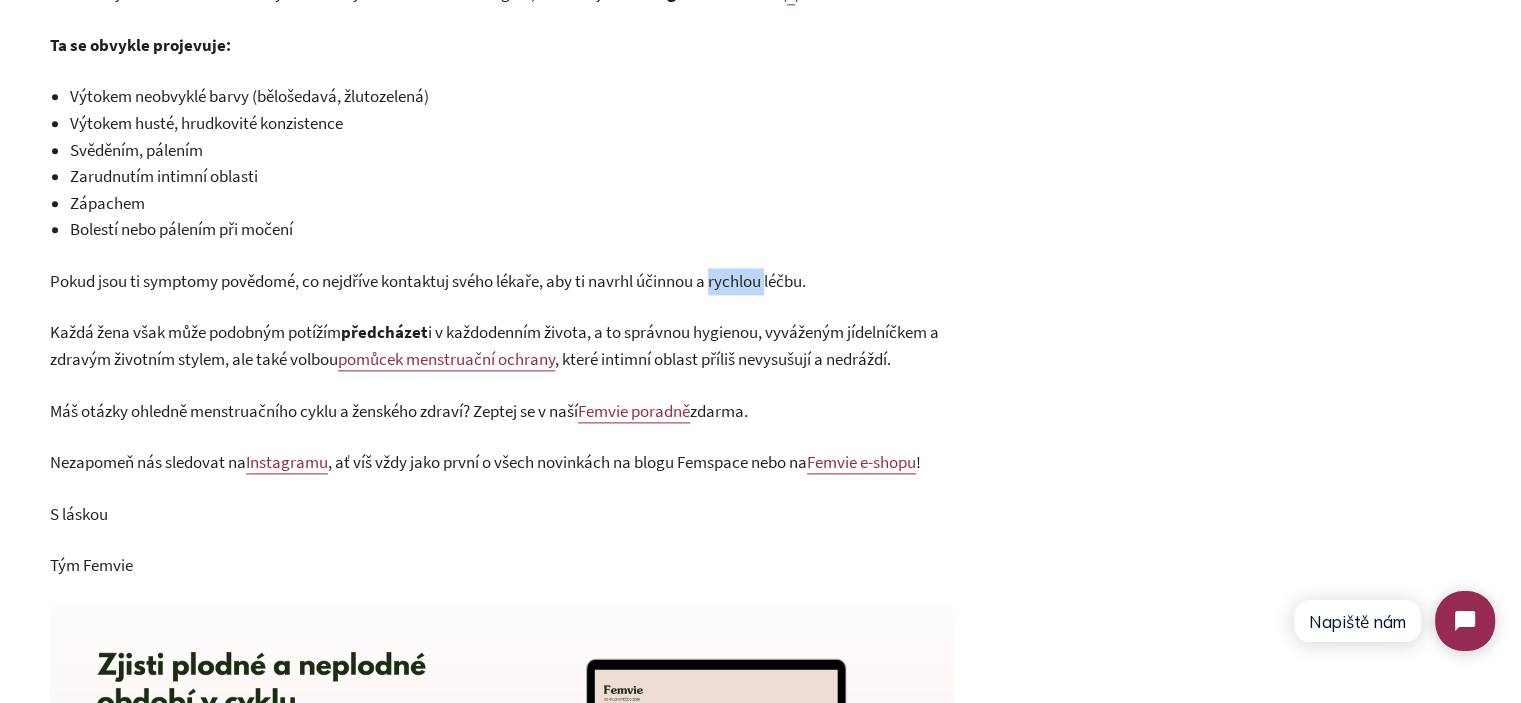 click on "Pokud jsou ti symptomy povědomé, co nejdříve kontaktuj svého lékaře, aby ti navrhl účinnou a rychlou léčbu." at bounding box center (428, 281) 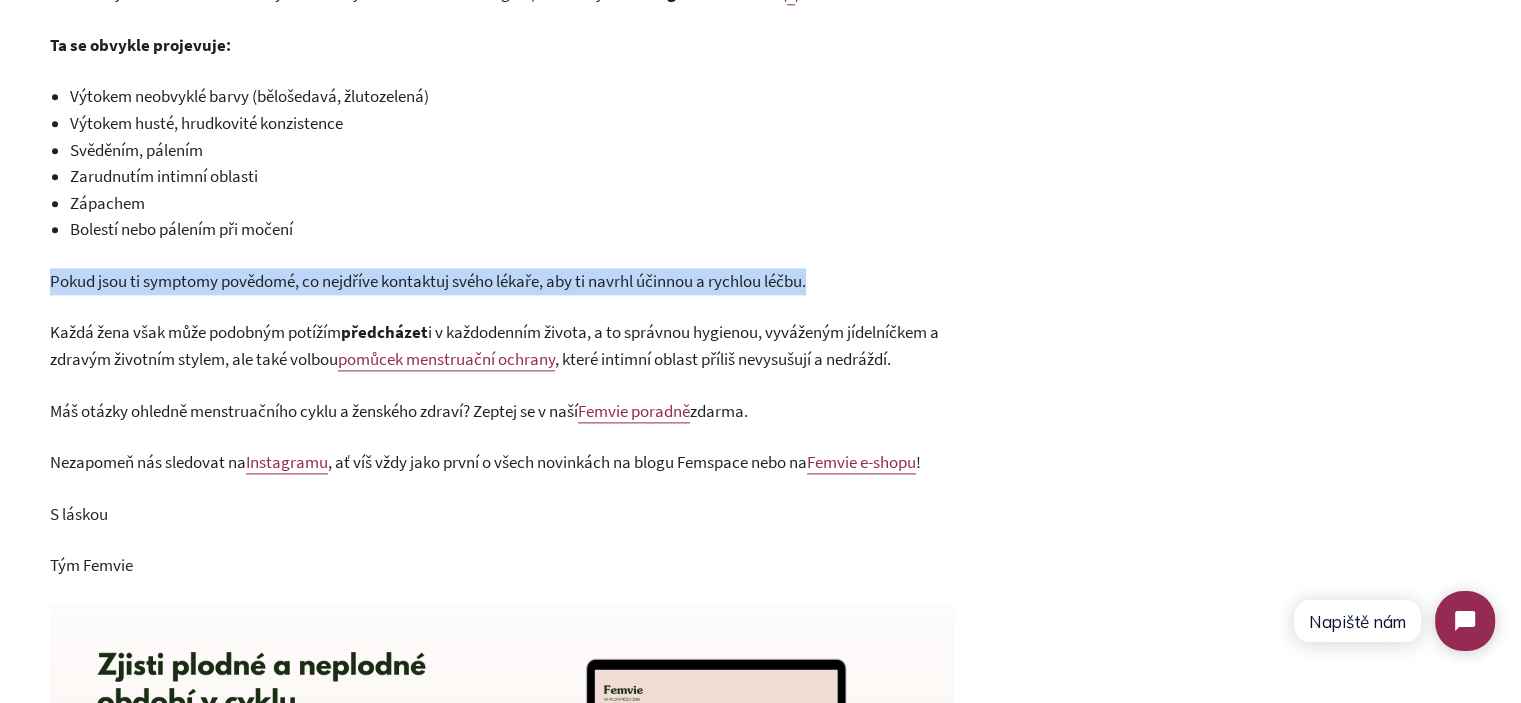 click on "Pokud jsou ti symptomy povědomé, co nejdříve kontaktuj svého lékaře, aby ti navrhl účinnou a rychlou léčbu." at bounding box center (428, 281) 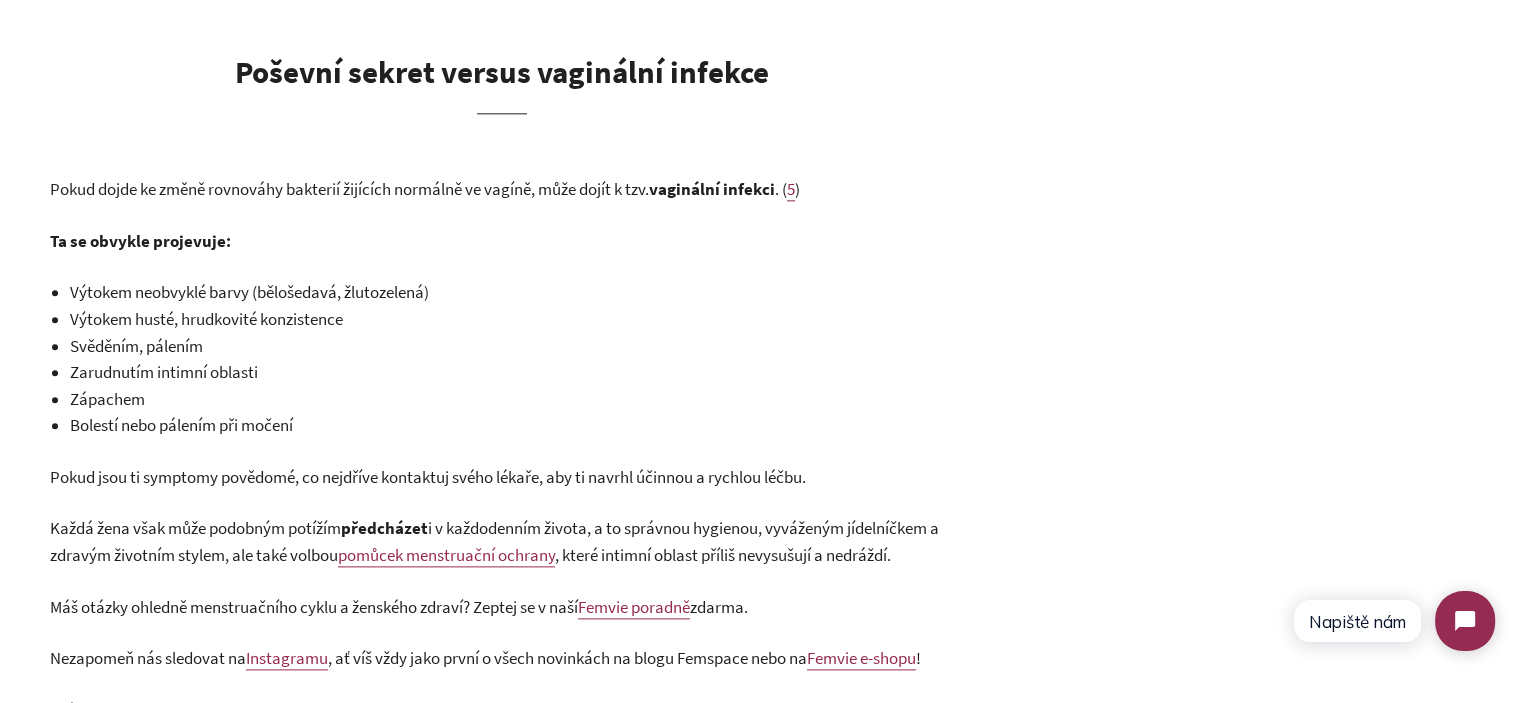 scroll, scrollTop: 2300, scrollLeft: 0, axis: vertical 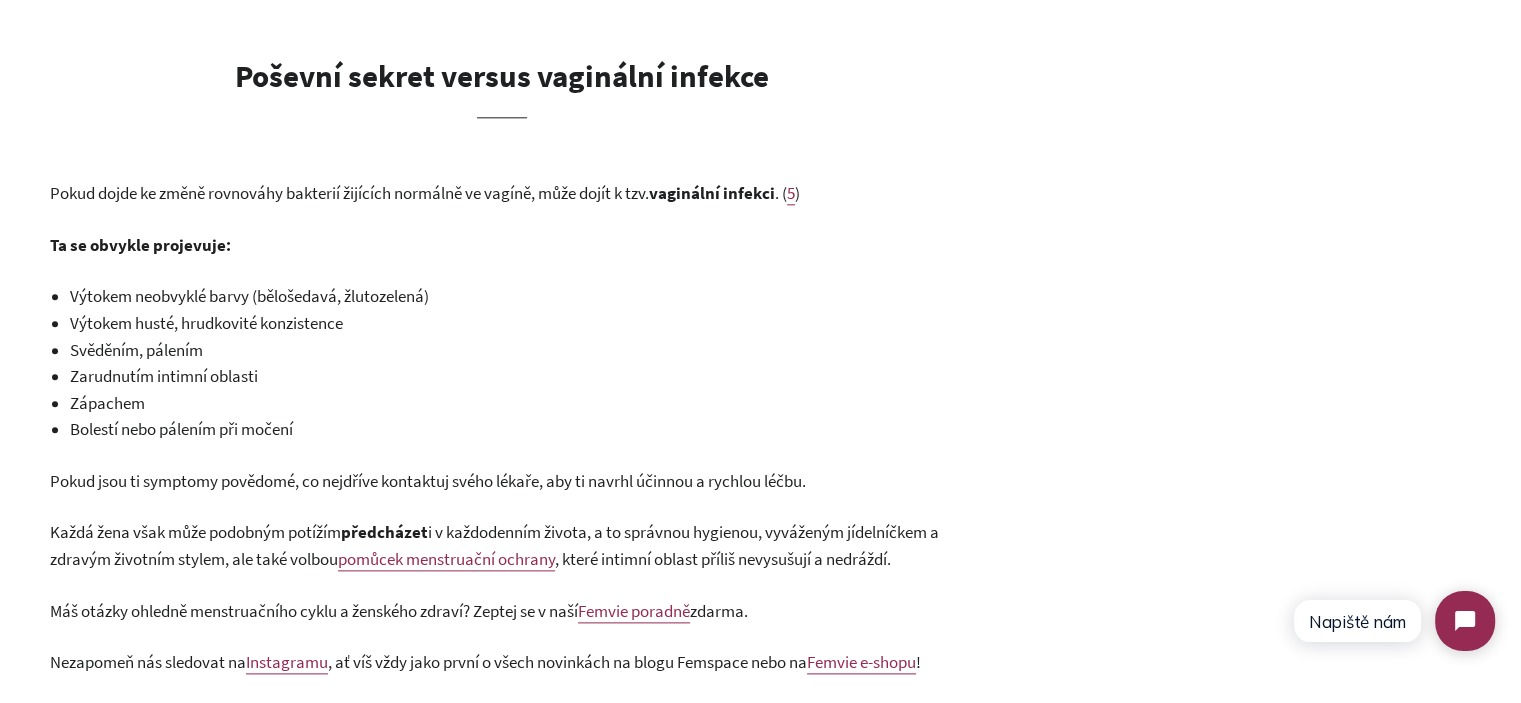 click on "Pokud dojde ke změně rovnováhy bakterií žijících normálně ve vagíně, může dojít k tzv." at bounding box center [349, 193] 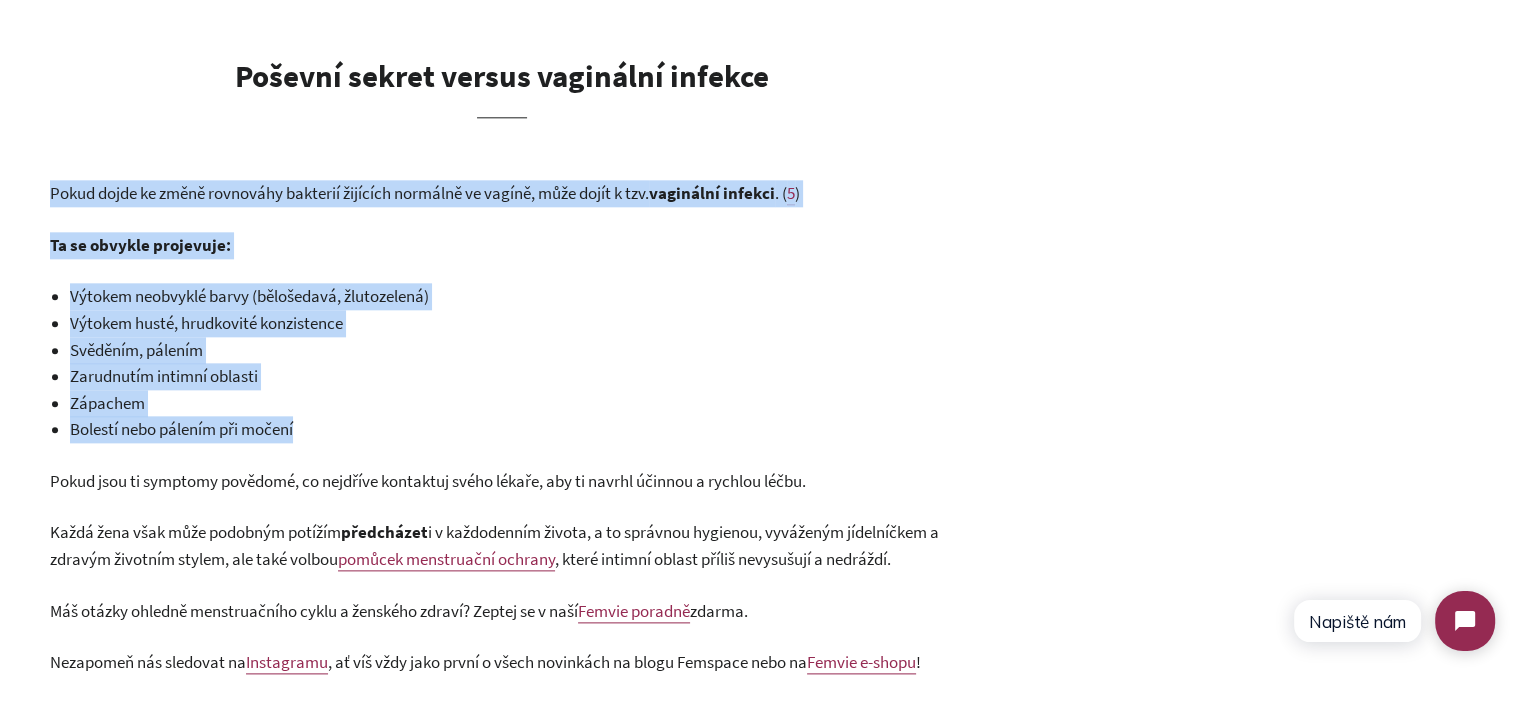 drag, startPoint x: 72, startPoint y: 187, endPoint x: 384, endPoint y: 433, distance: 397.316 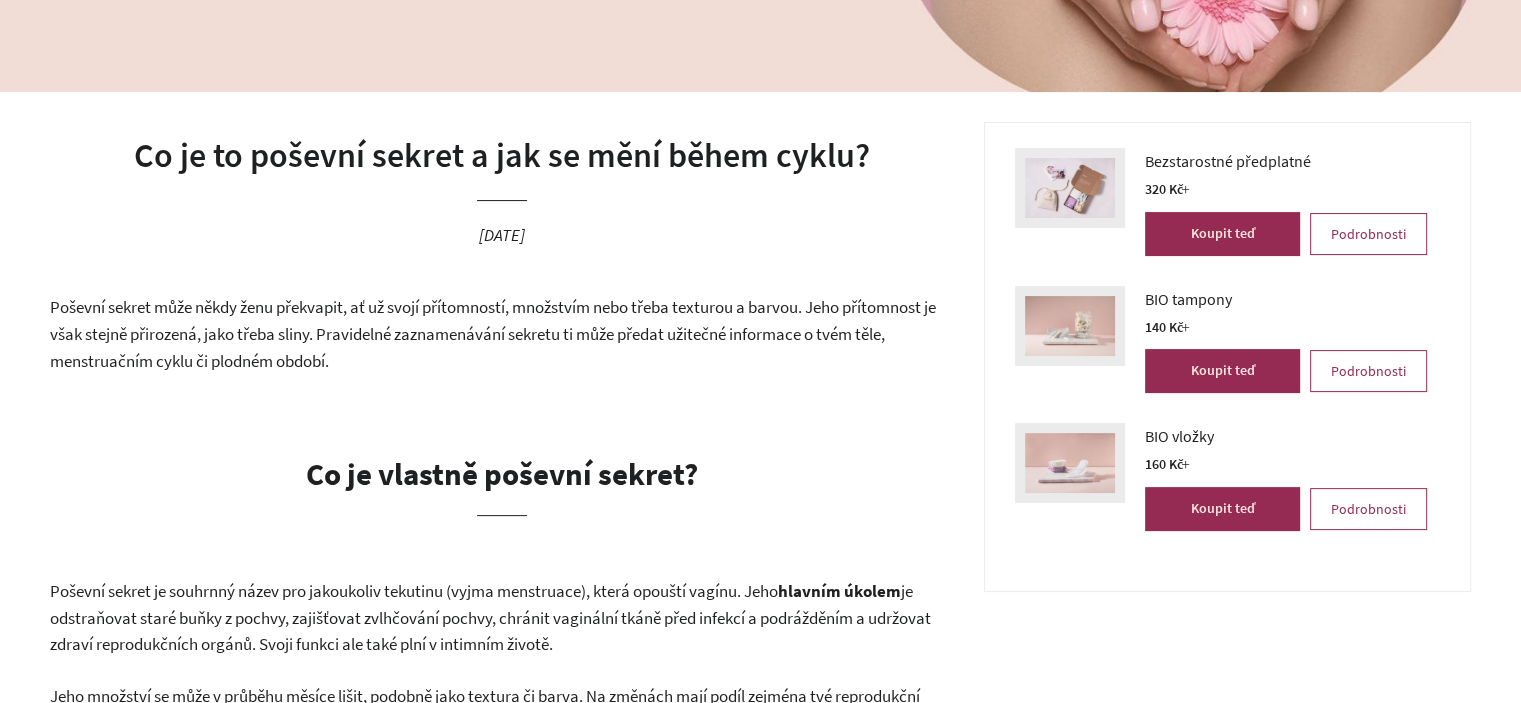 scroll, scrollTop: 896, scrollLeft: 0, axis: vertical 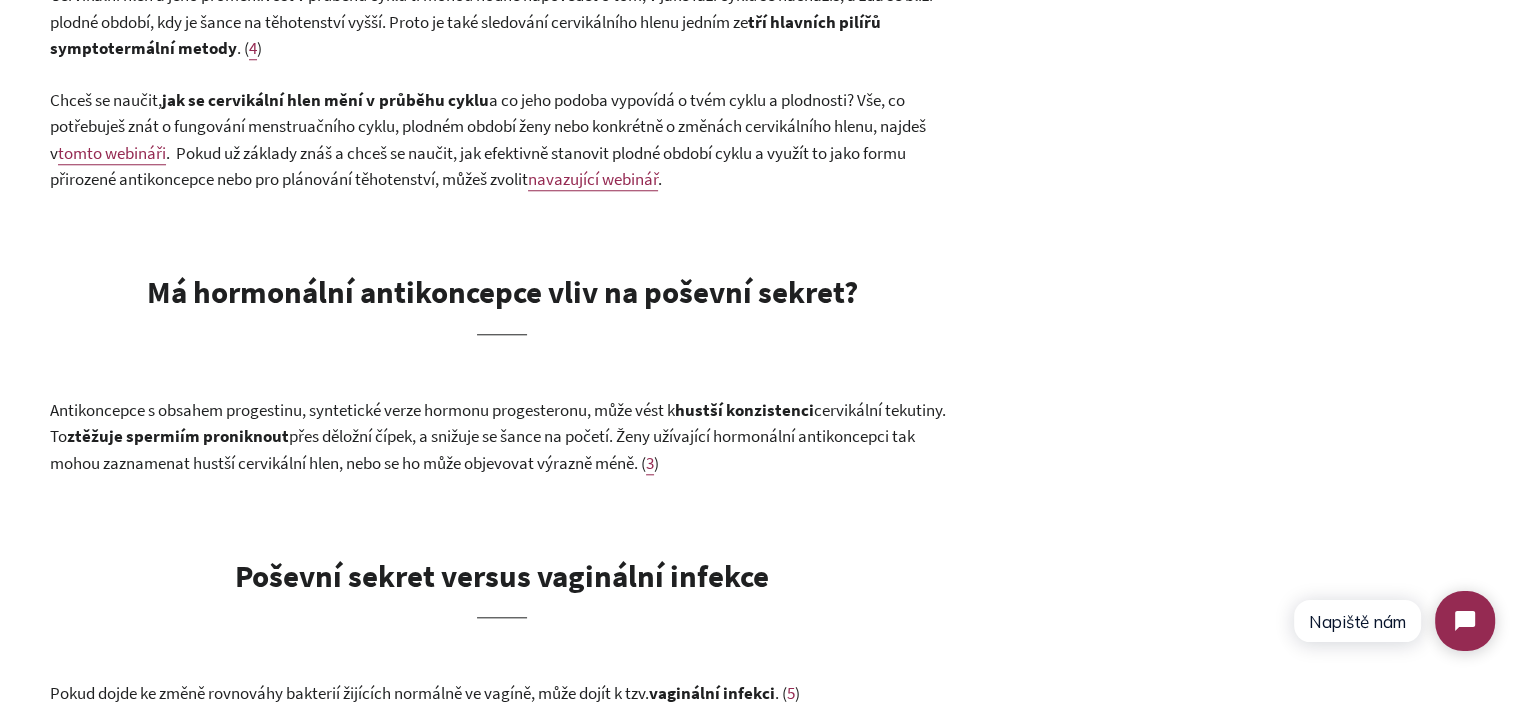 click on "Má hormonální antikoncepce vliv na poševní sekret?" at bounding box center (502, 291) 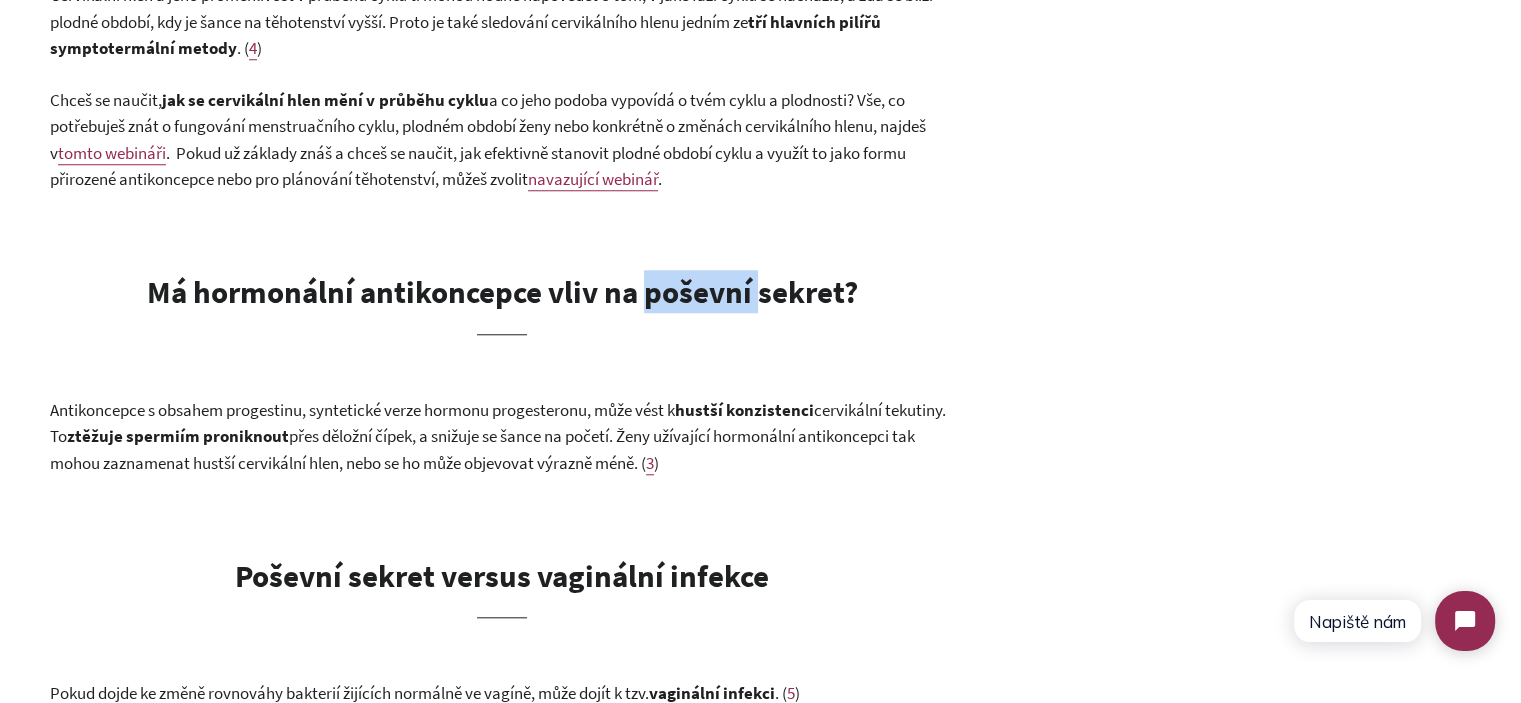 click on "Má hormonální antikoncepce vliv na poševní sekret?" at bounding box center (502, 291) 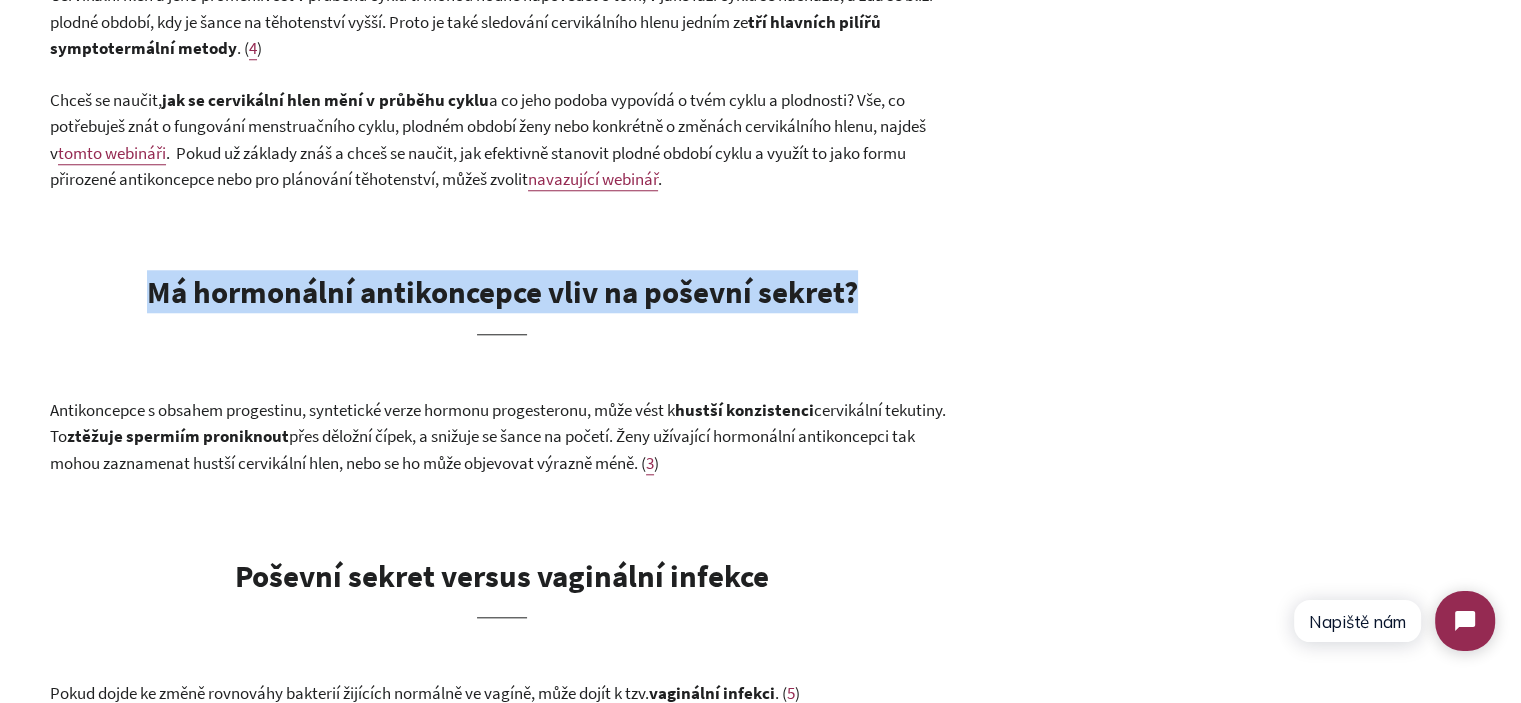 click on "Má hormonální antikoncepce vliv na poševní sekret?" at bounding box center [502, 291] 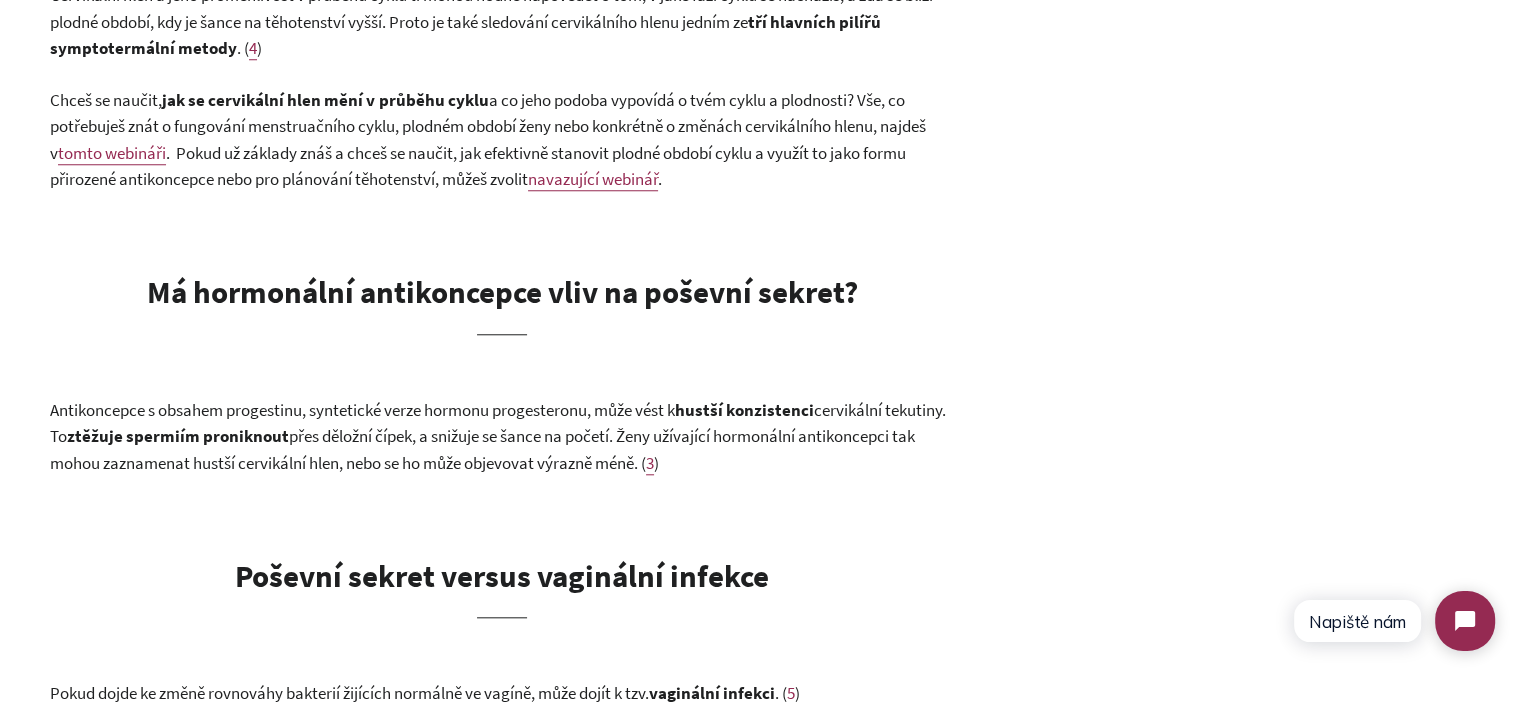 click on "Má hormonální antikoncepce vliv na poševní sekret?" at bounding box center (502, 302) 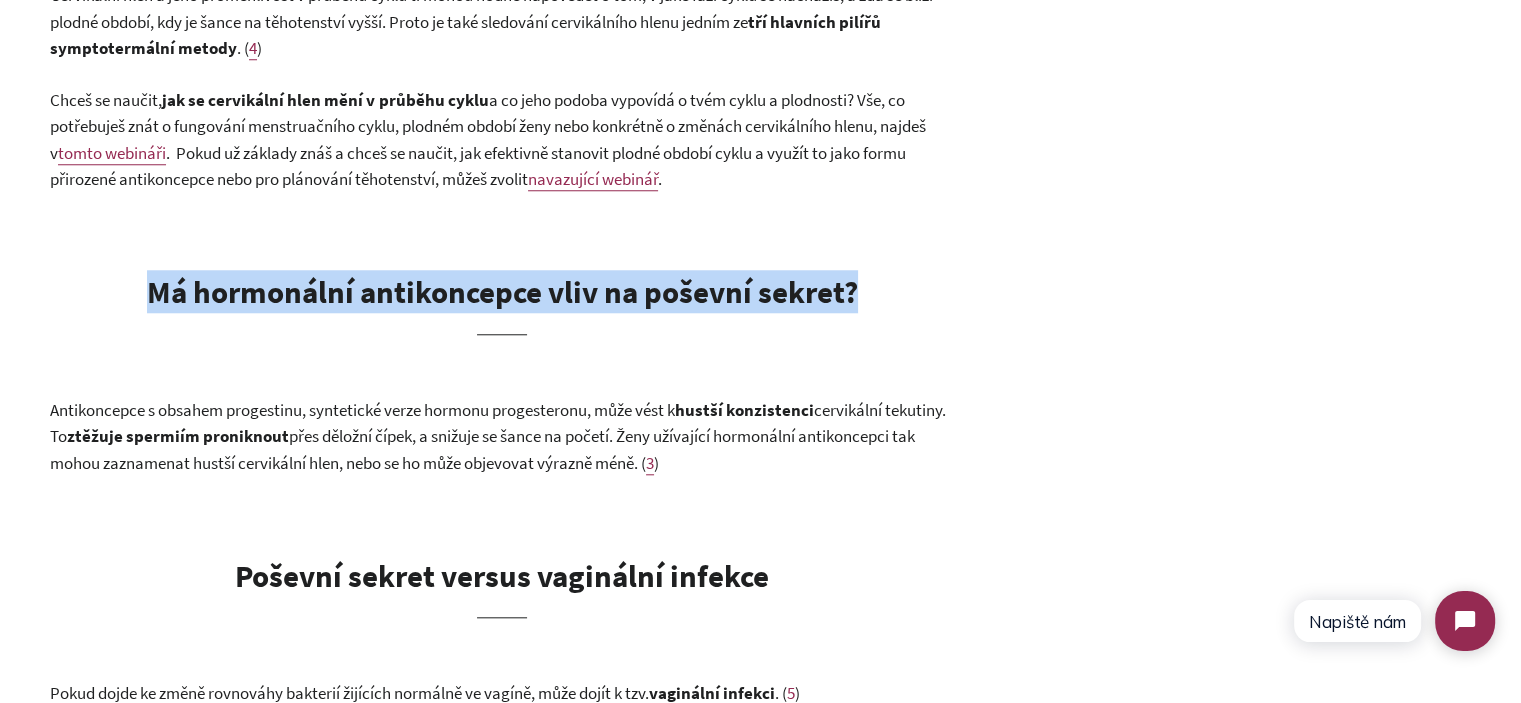 click on "Má hormonální antikoncepce vliv na poševní sekret?" at bounding box center [502, 302] 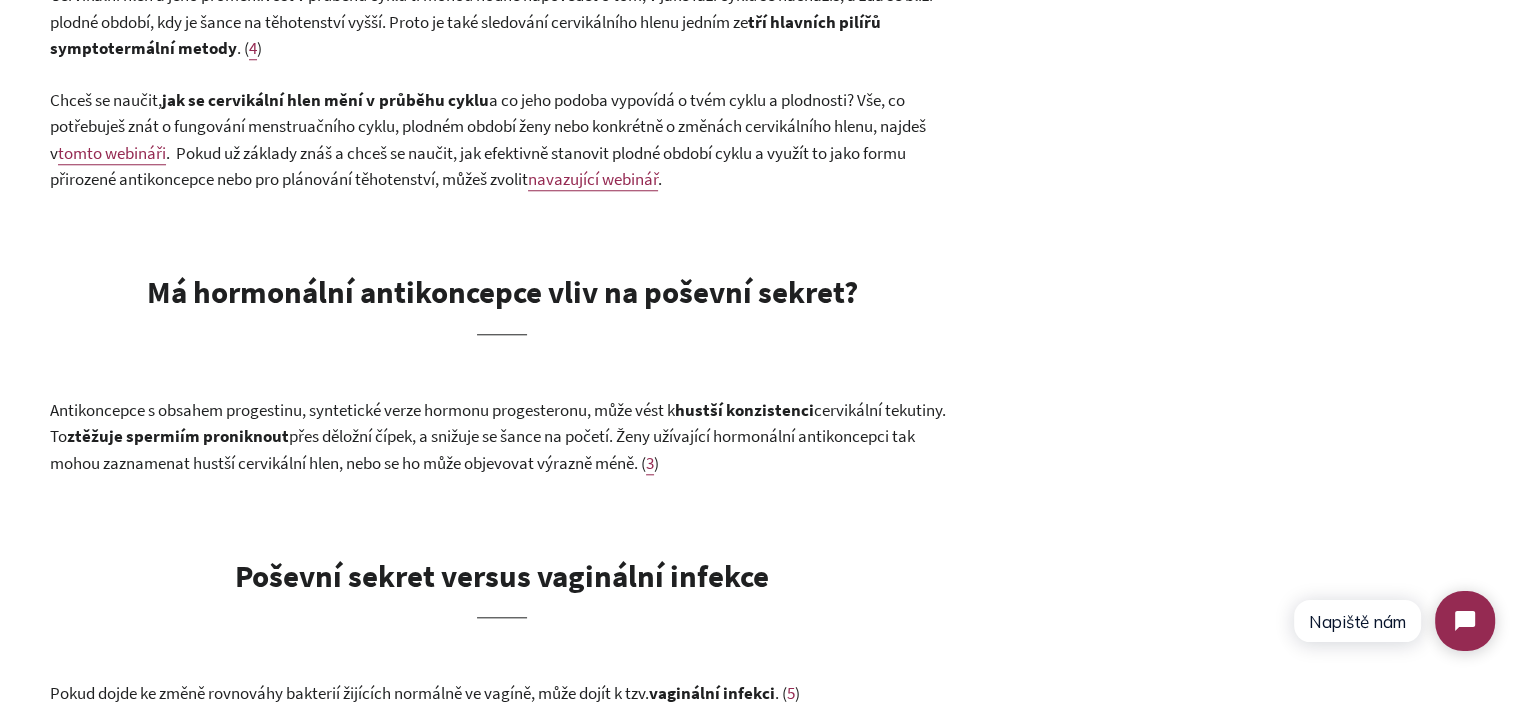 click on "Bezstarostné předplatné
—
Běžná cena
320 Kč
+
Tampony / 36 ks (12 ks měsíčně) / Všechny Regular - 320,00 Kč
Tampony / 36 ks (12 ks měsíčně) / Všechny Super - 320,00 Kč" at bounding box center [1227, 225] 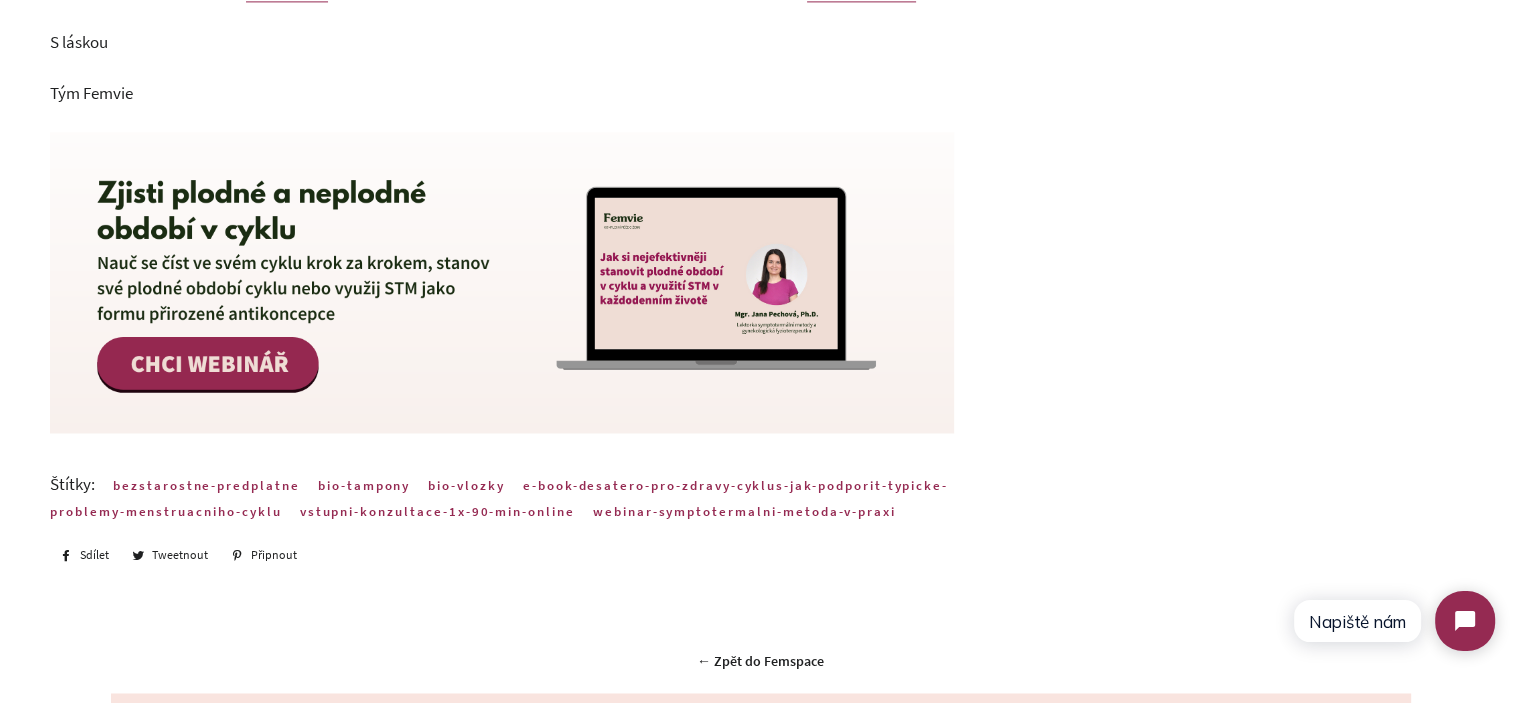 scroll, scrollTop: 3000, scrollLeft: 0, axis: vertical 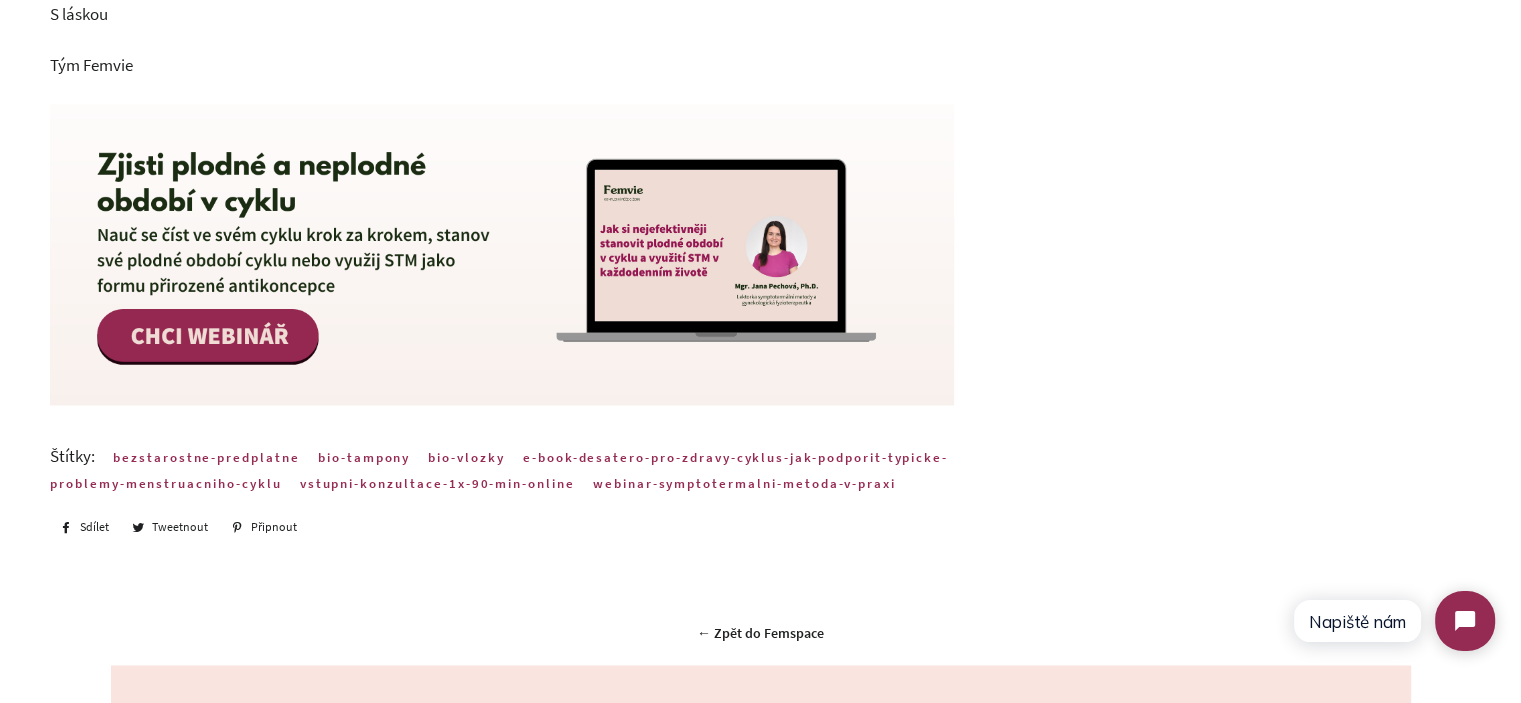 click on "Co je to poševní sekret a jak se mění během cyklu?
[DATE]
Poševní sekret může někdy ženu překvapit, ať už svojí přítomností, množstvím nebo třeba texturou a barvou. Jeho přítomnost je však stejně přirozená, jako třeba sliny. Pravidelné zaznamenávání sekretu ti může předat užitečné informace o tvém těle, menstruačním cyklu či plodném období.
Co je vlastně poševní sekret?
Poševní sekret je souhrnný název pro jakoukoliv tekutinu (vyjma menstruace), která opouští vagínu. Jeho  hlavním úkolem  je odstraňovat staré buňky z pochvy, zajišťovat zvlhčování pochvy, chránit vaginální tkáně před infekcí a podrážděním a udržovat zdraví reprodukčních orgánů. Svoji funkci ale také plní v intimním životě.
1)
Cervikální tekutina
Jeho hlavním úkolem je:
2 )
Sledováním cyklu normální
. ( 4 )" at bounding box center [760, -975] 